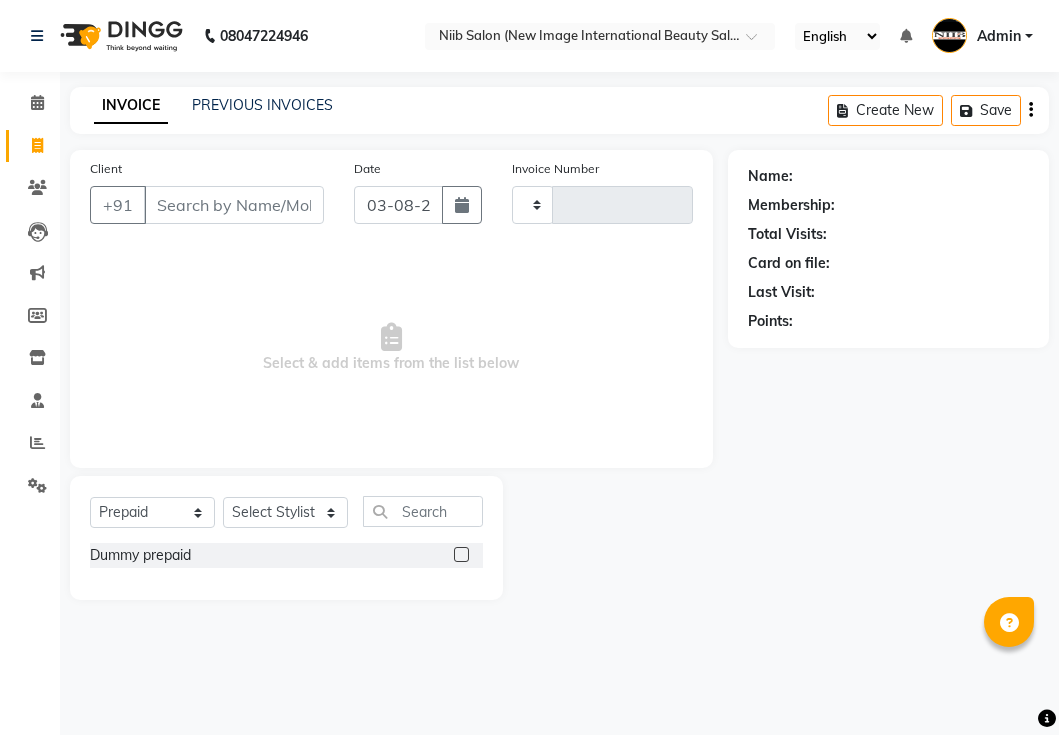 select on "P" 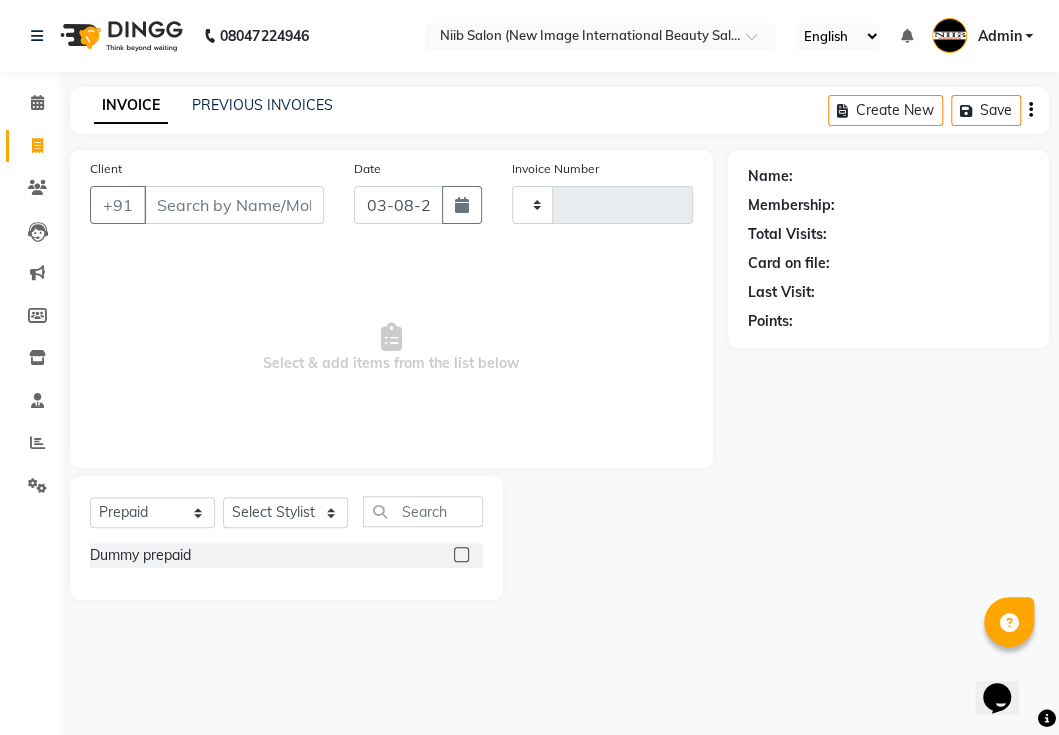 scroll, scrollTop: 0, scrollLeft: 0, axis: both 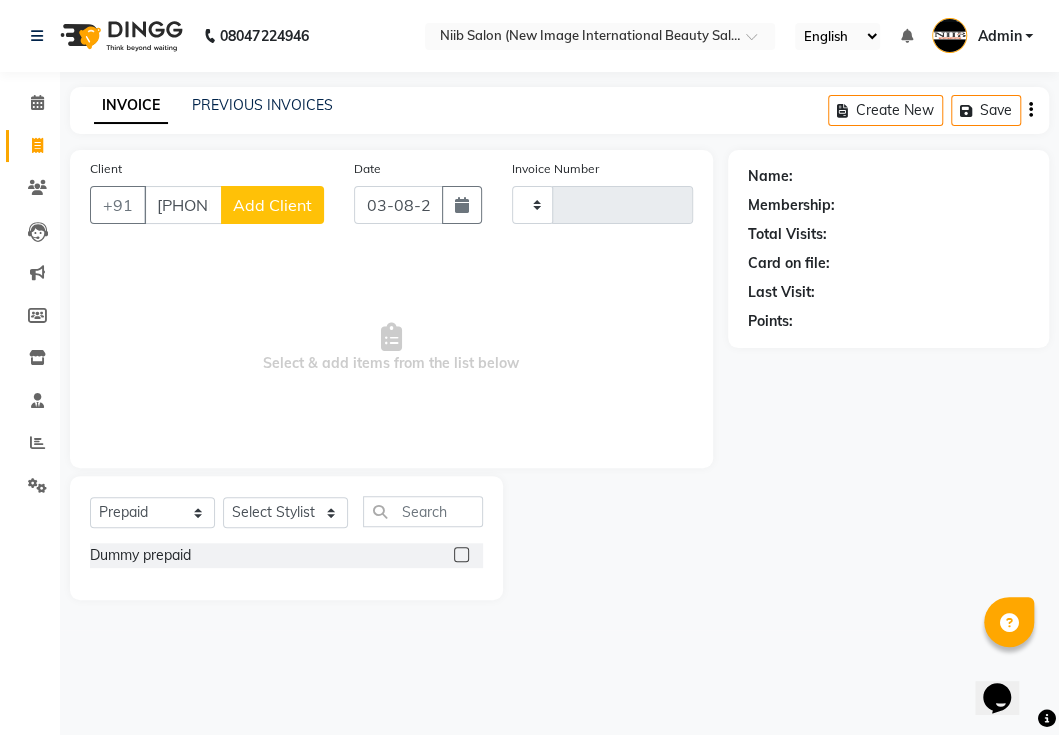 type on "[PHONE]" 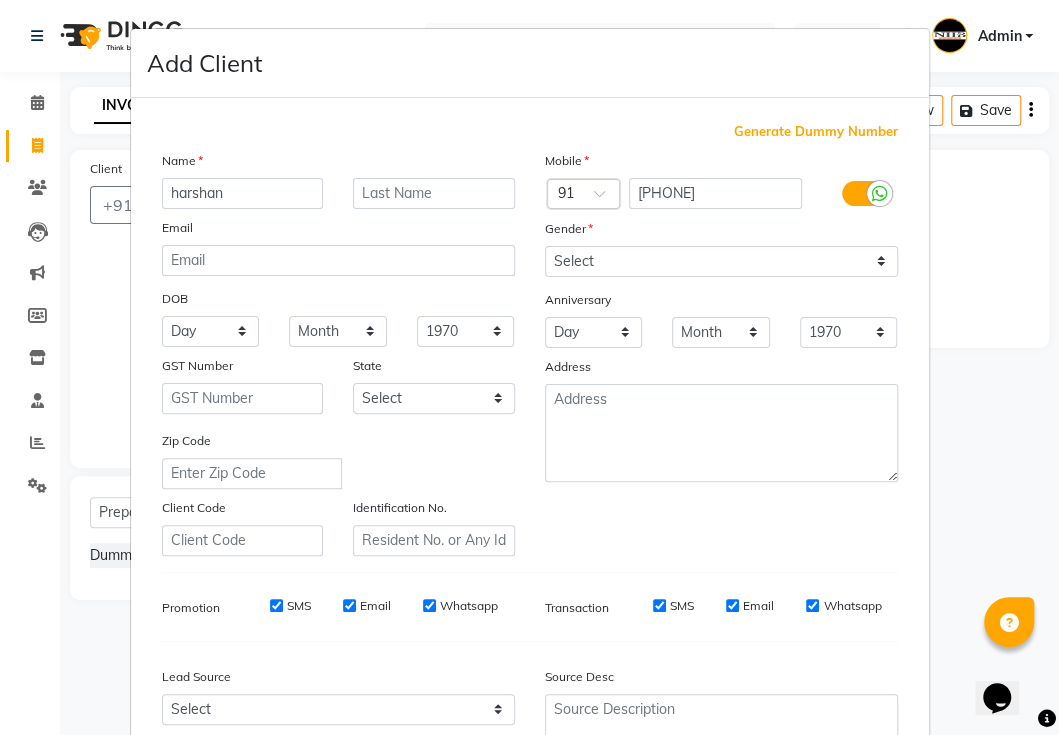 type on "harshan" 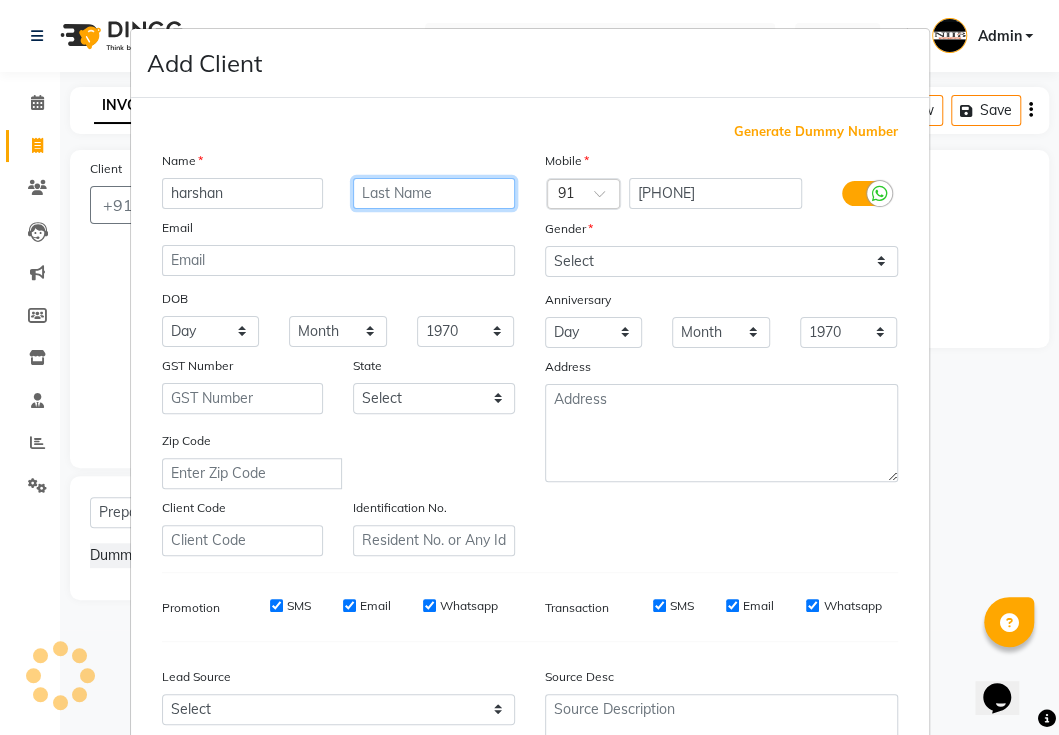 click at bounding box center [434, 193] 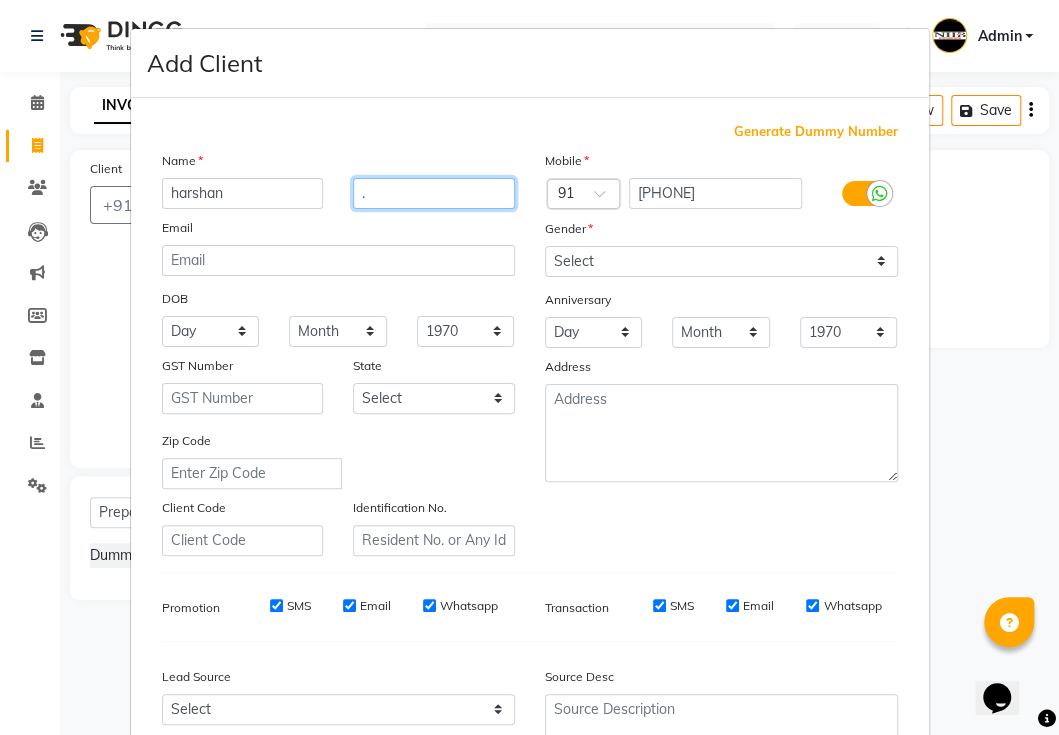 type on "." 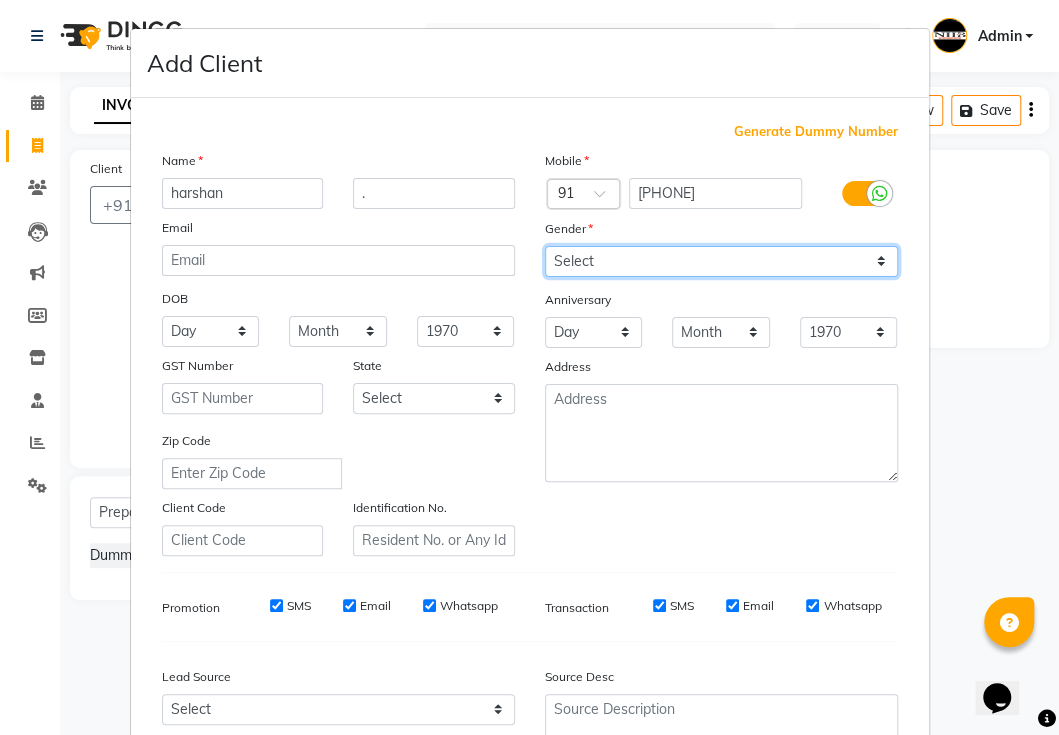 click on "Select Male Female Other Prefer Not To Say" at bounding box center (721, 261) 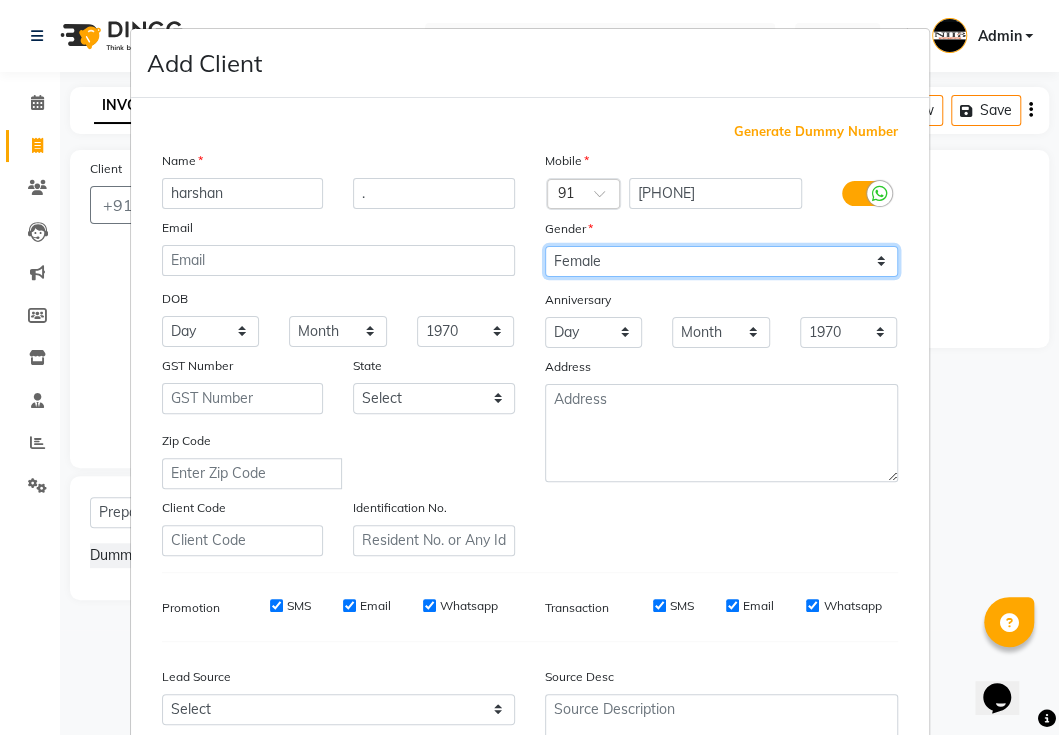 click on "Select Male Female Other Prefer Not To Say" at bounding box center (721, 261) 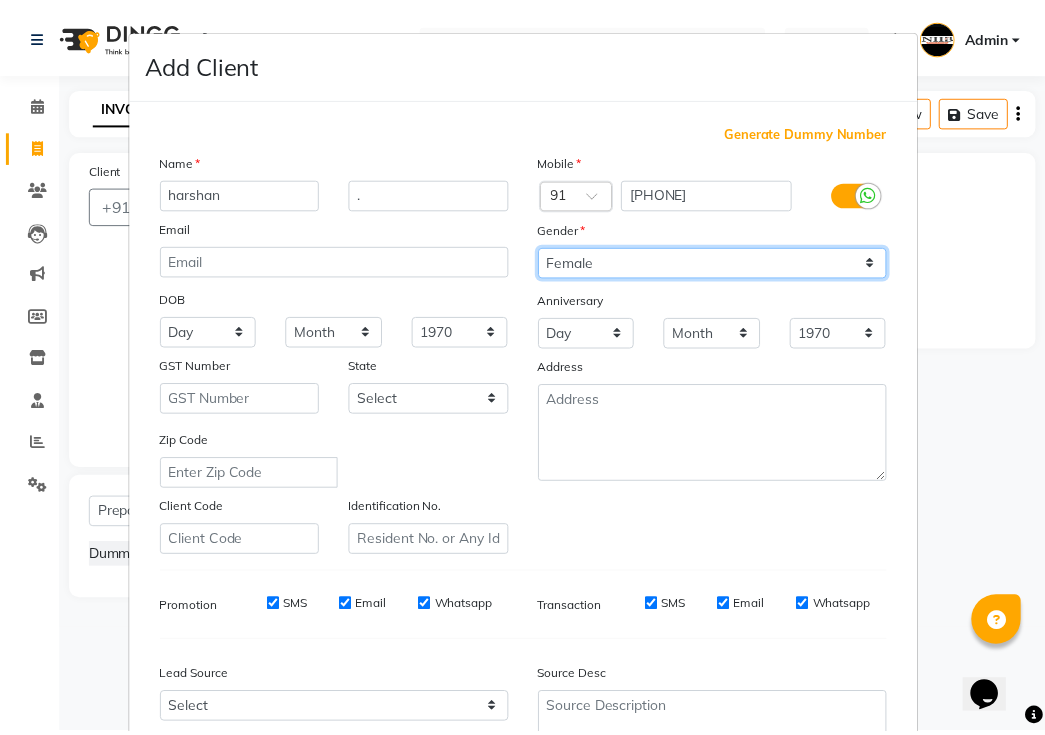 scroll, scrollTop: 190, scrollLeft: 0, axis: vertical 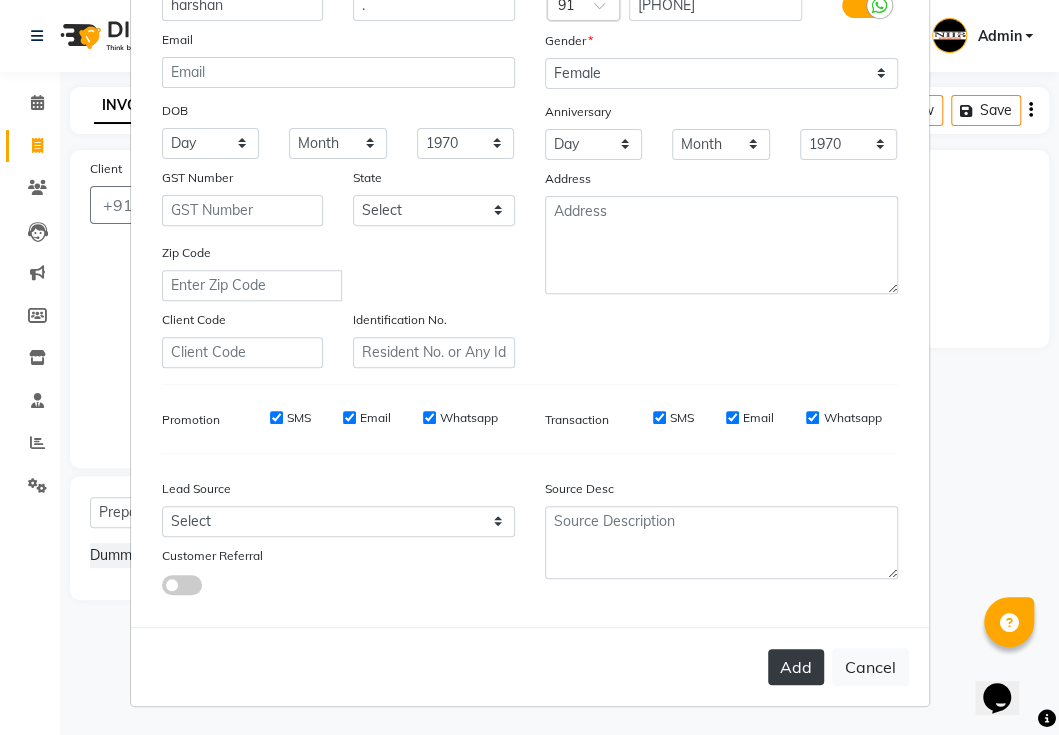 click on "Add" at bounding box center (796, 667) 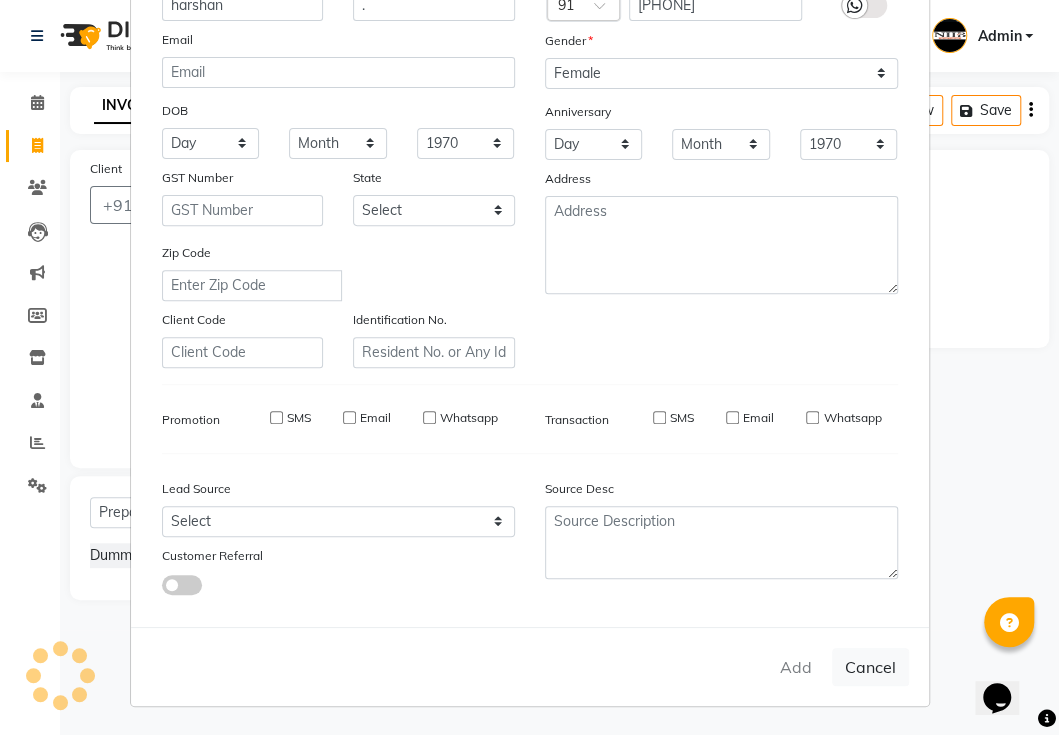 type 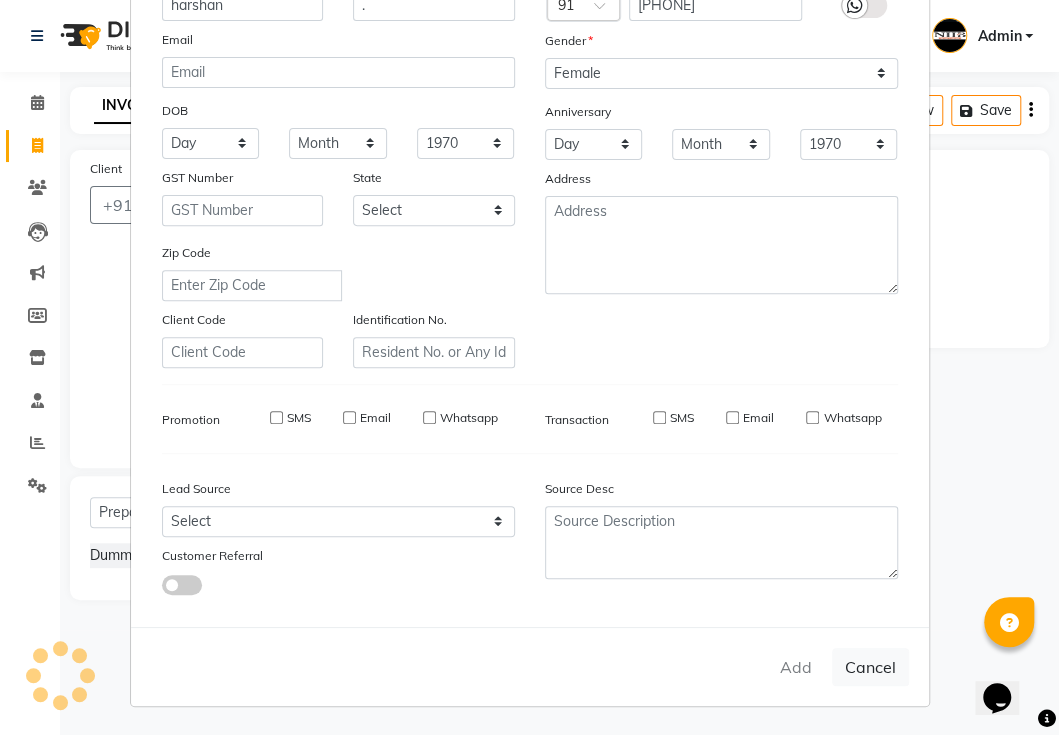 type 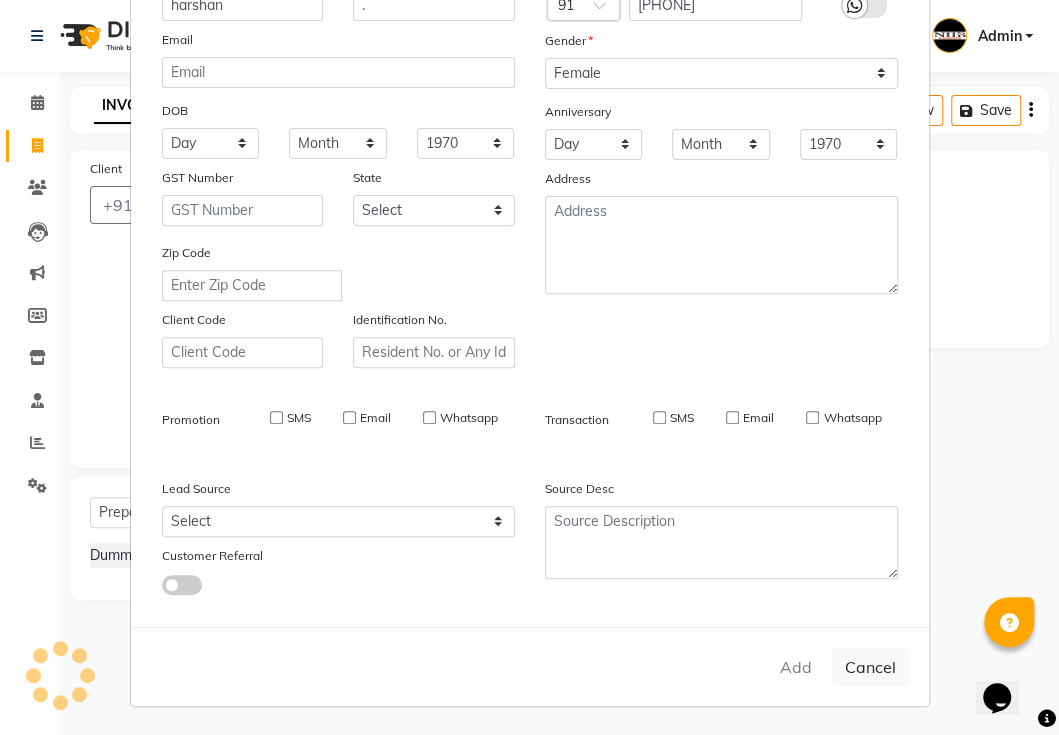 select 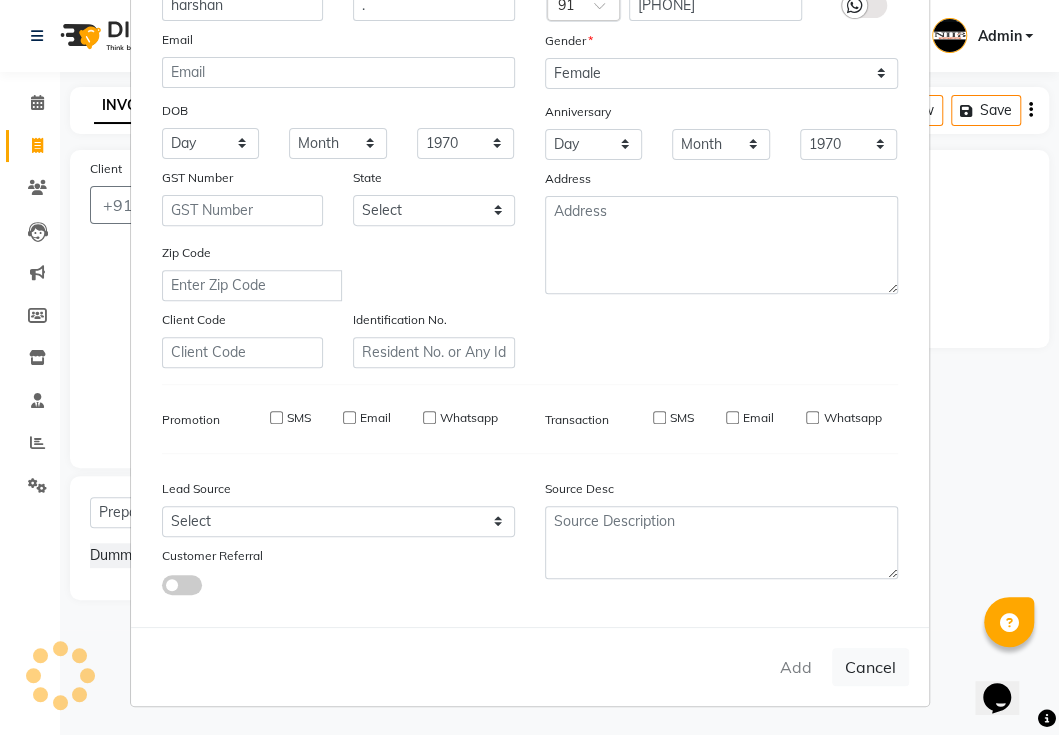 select 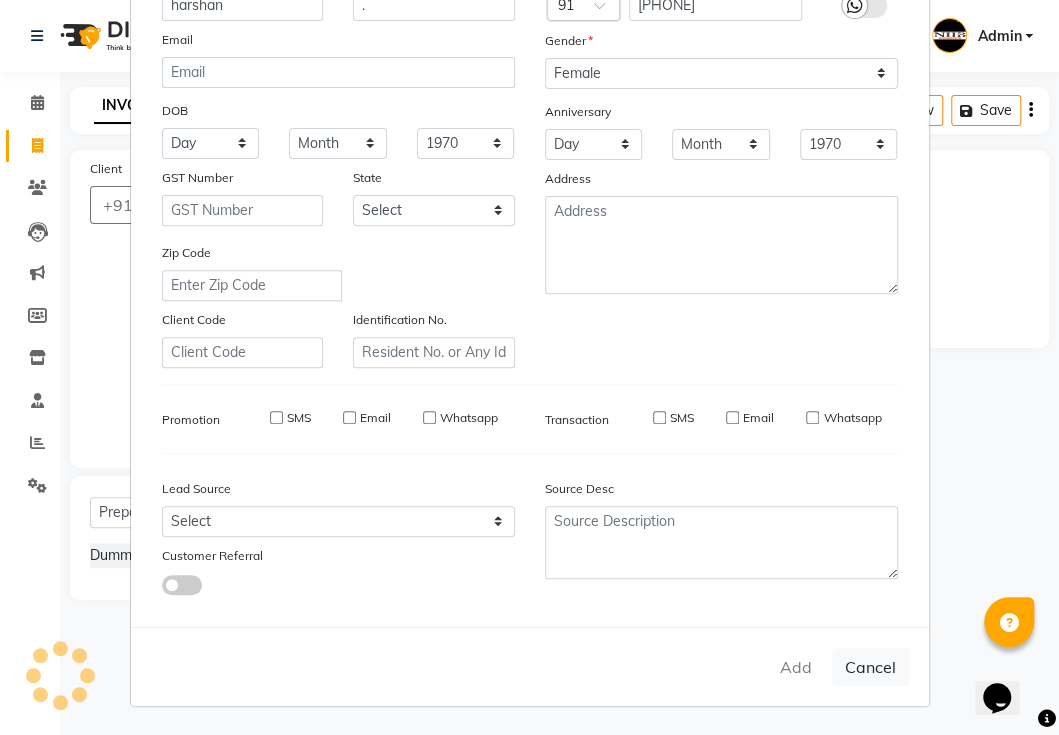 select 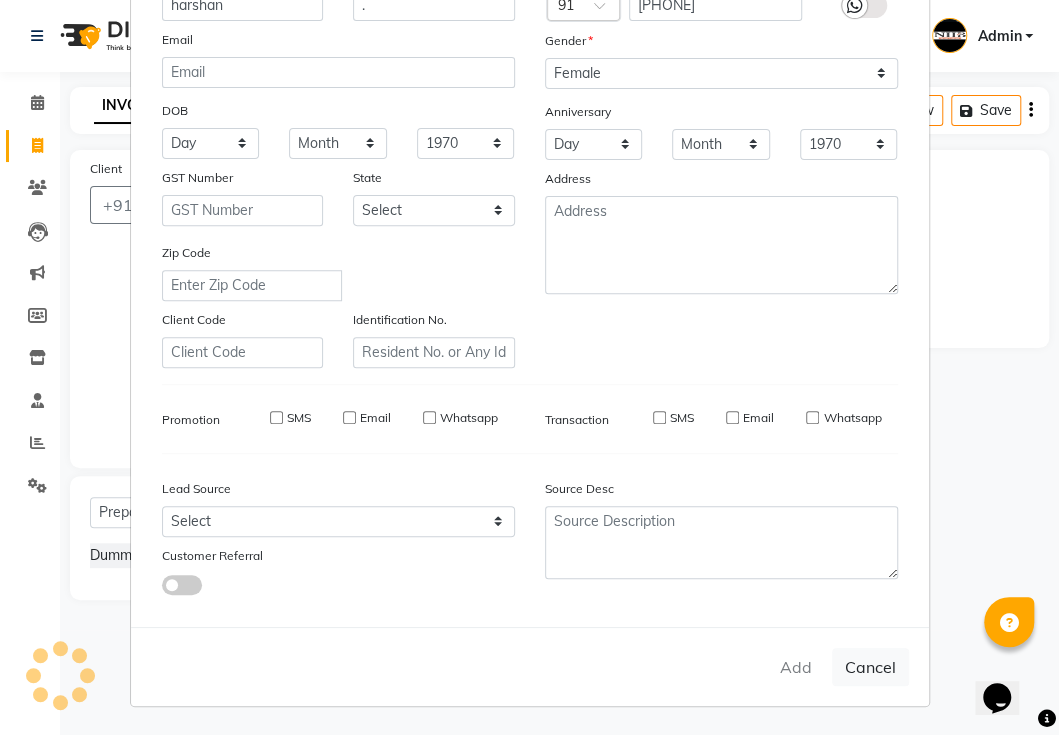 checkbox on "false" 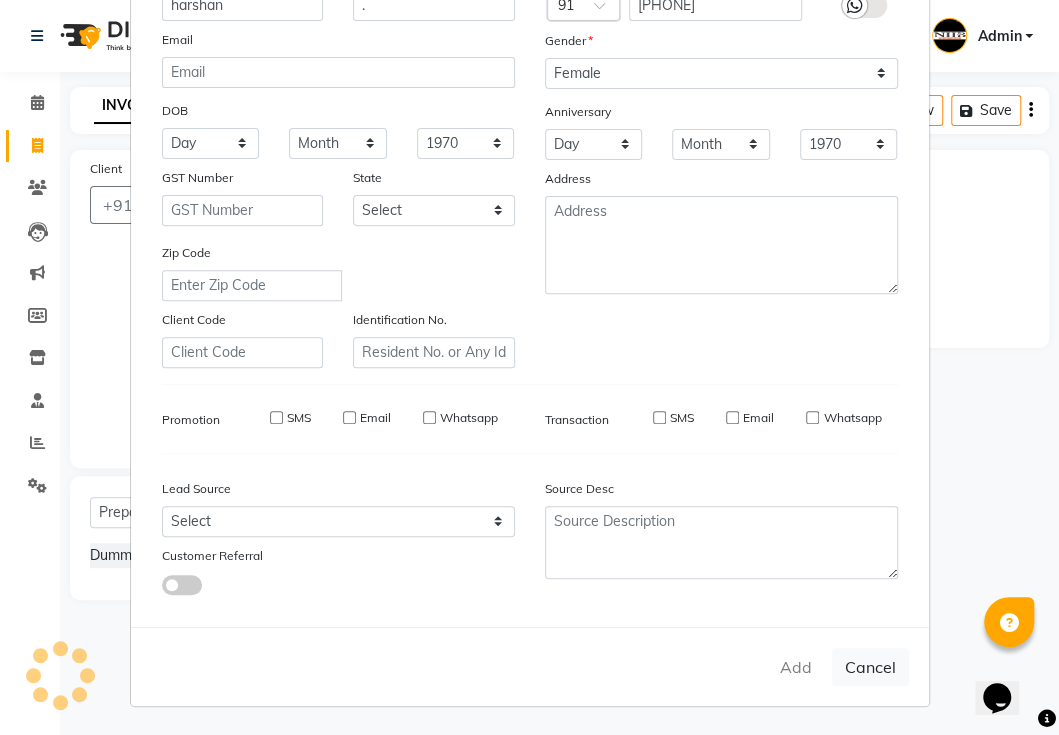 checkbox on "false" 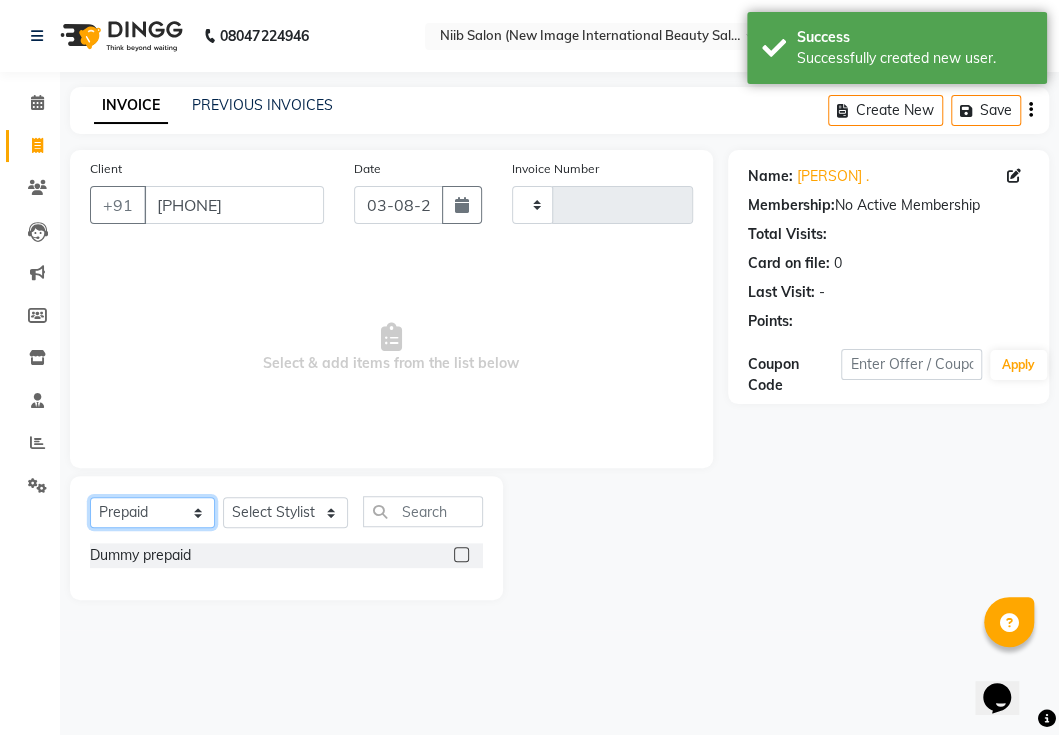 click on "Select  Service  Product  Membership  Package Voucher Prepaid Gift Card" 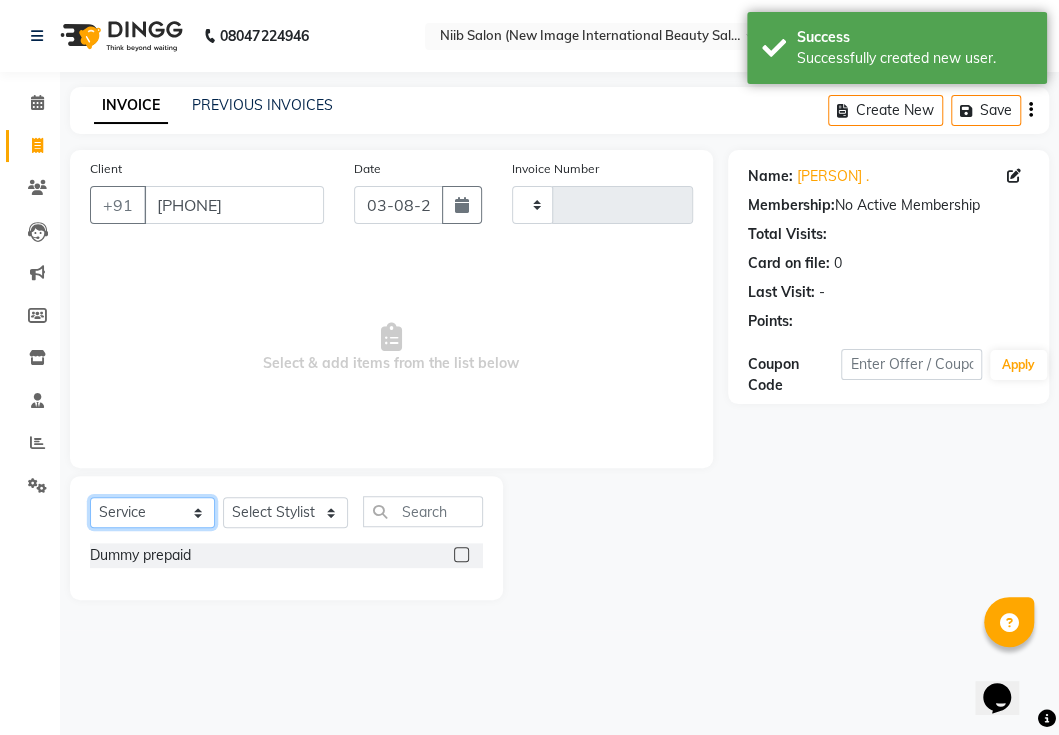 click on "Select  Service  Product  Membership  Package Voucher Prepaid Gift Card" 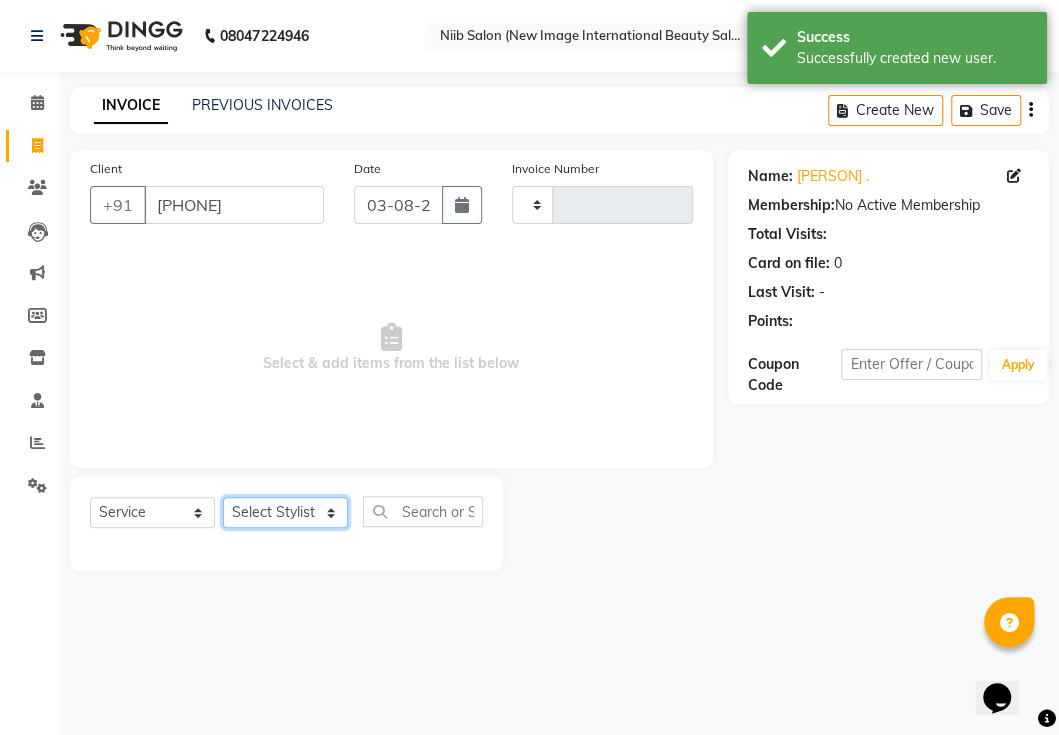 click on "Select Stylist binder [NAME] [NAME] [NAME] [NAME] [NAME] [NAME] [NAME] [NAME] [NAME]" 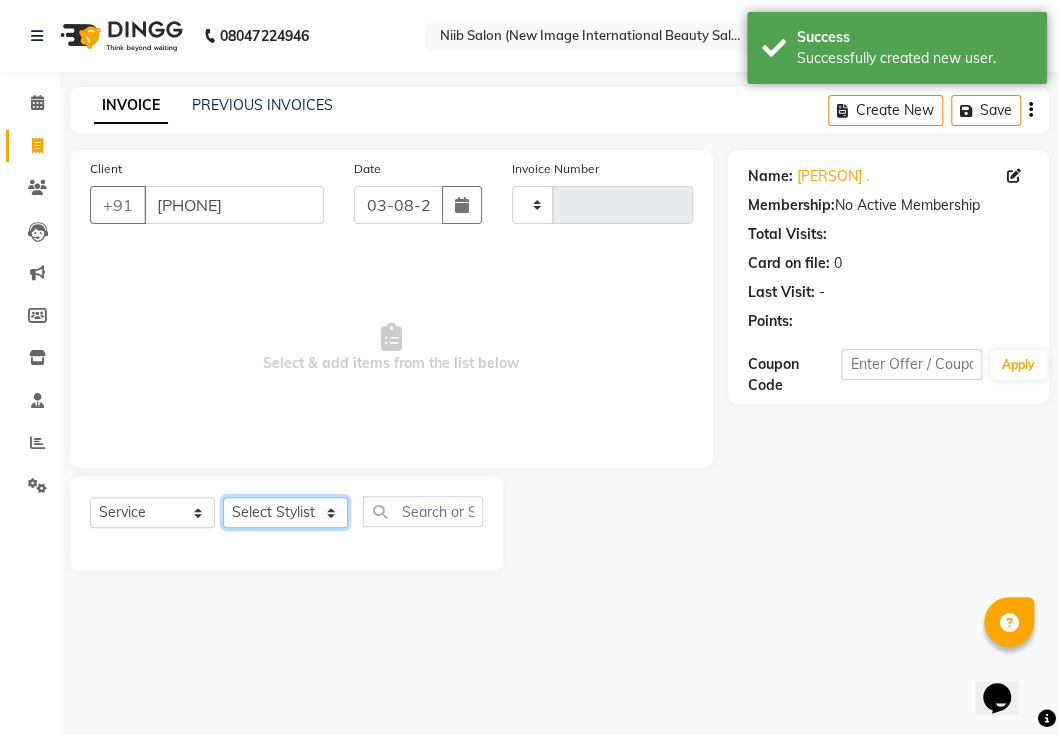 select on "58560" 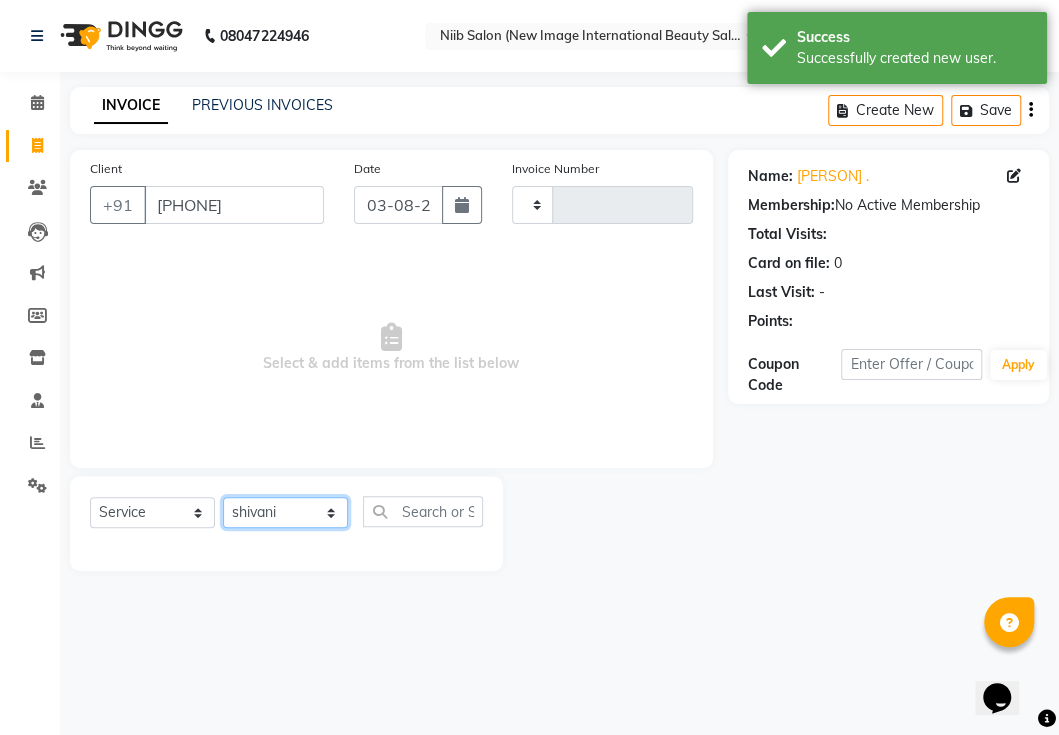 click on "Select Stylist binder [NAME] [NAME] [NAME] [NAME] [NAME] [NAME] [NAME] [NAME] [NAME]" 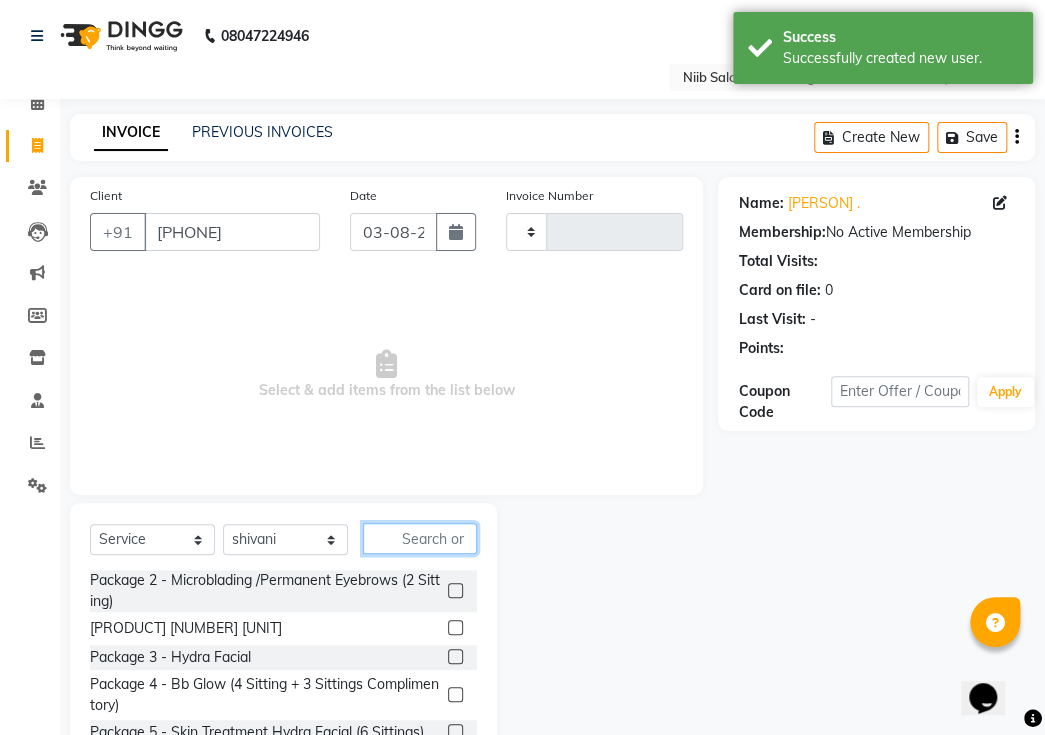 click 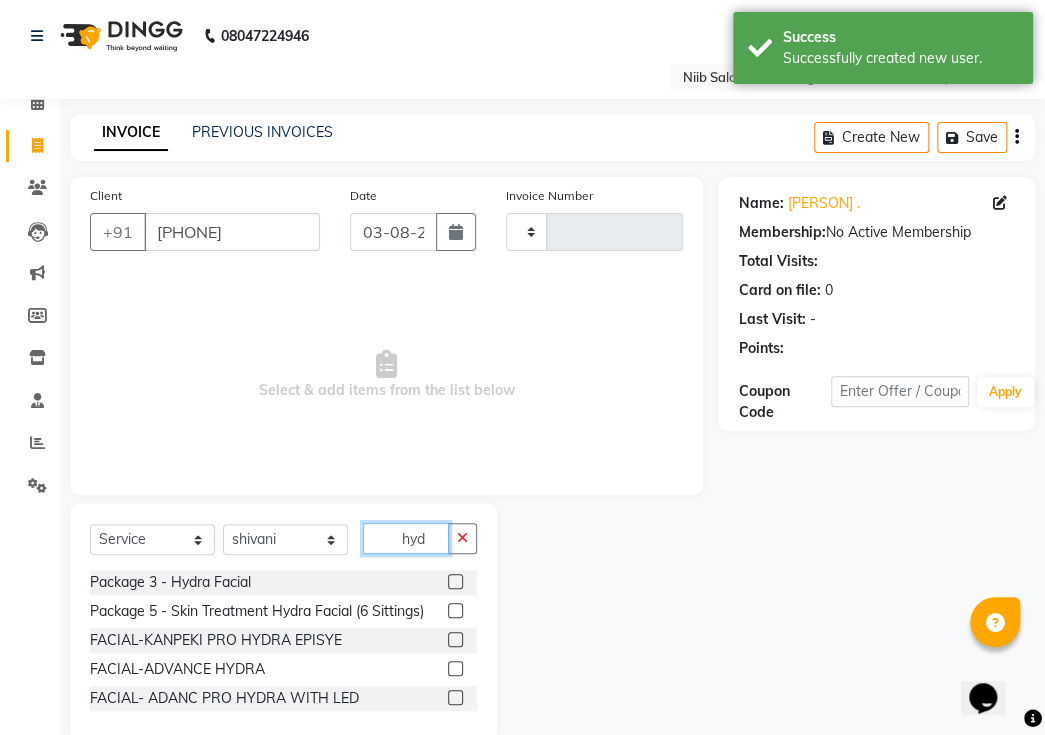 type on "hyd" 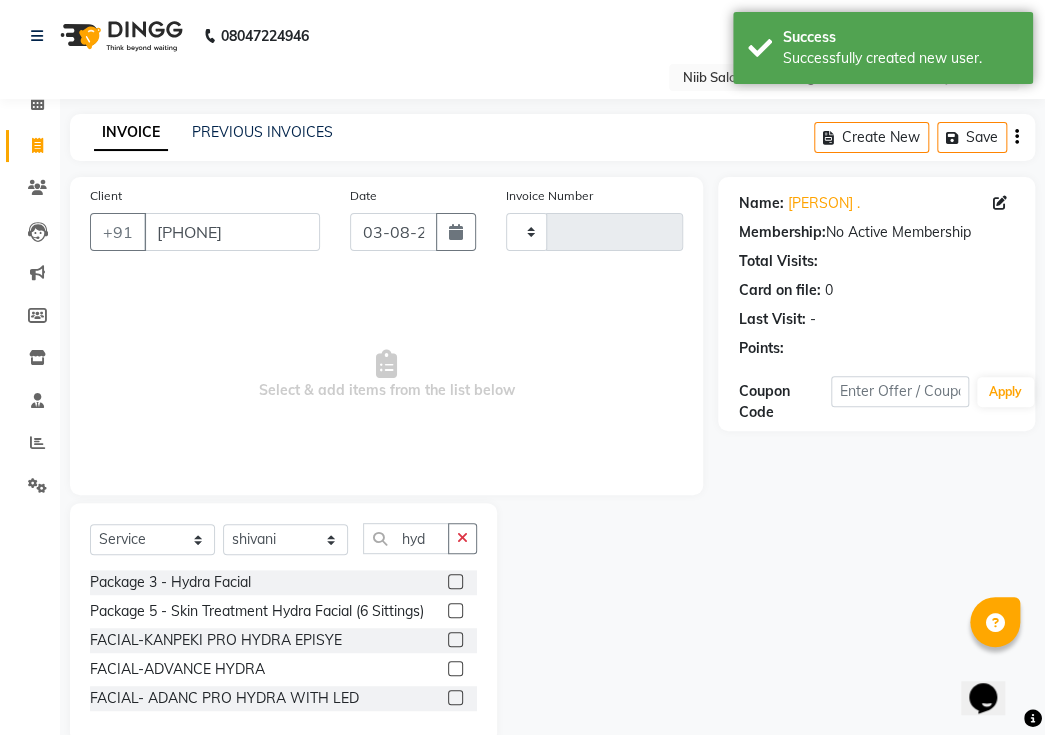 click 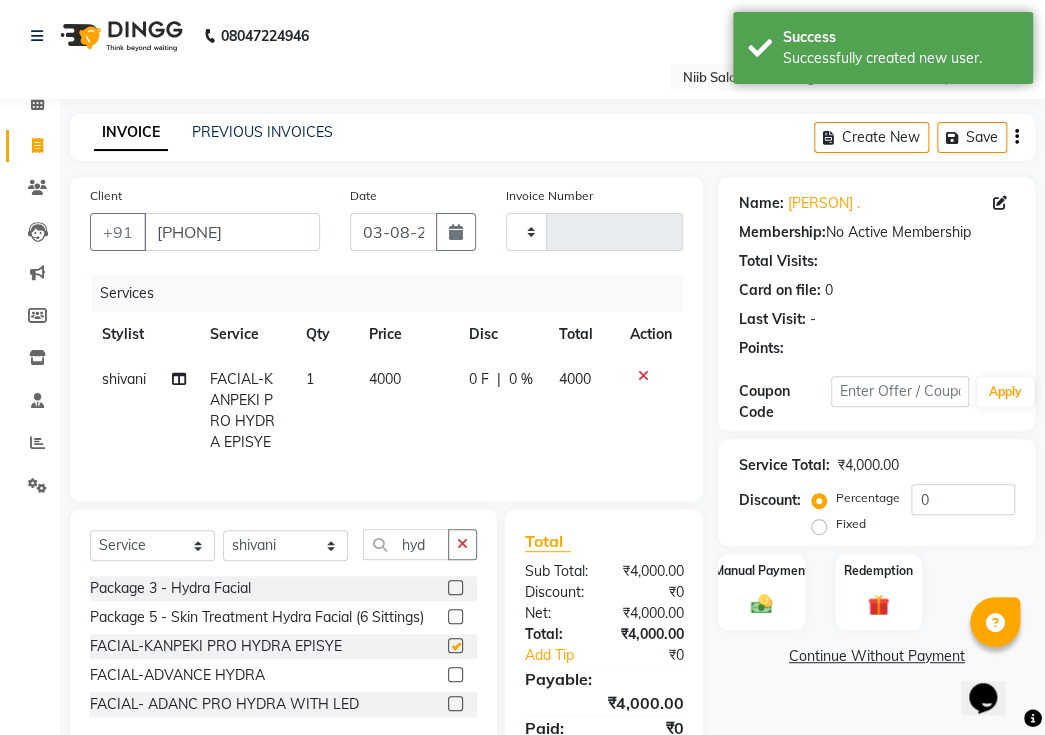 checkbox on "false" 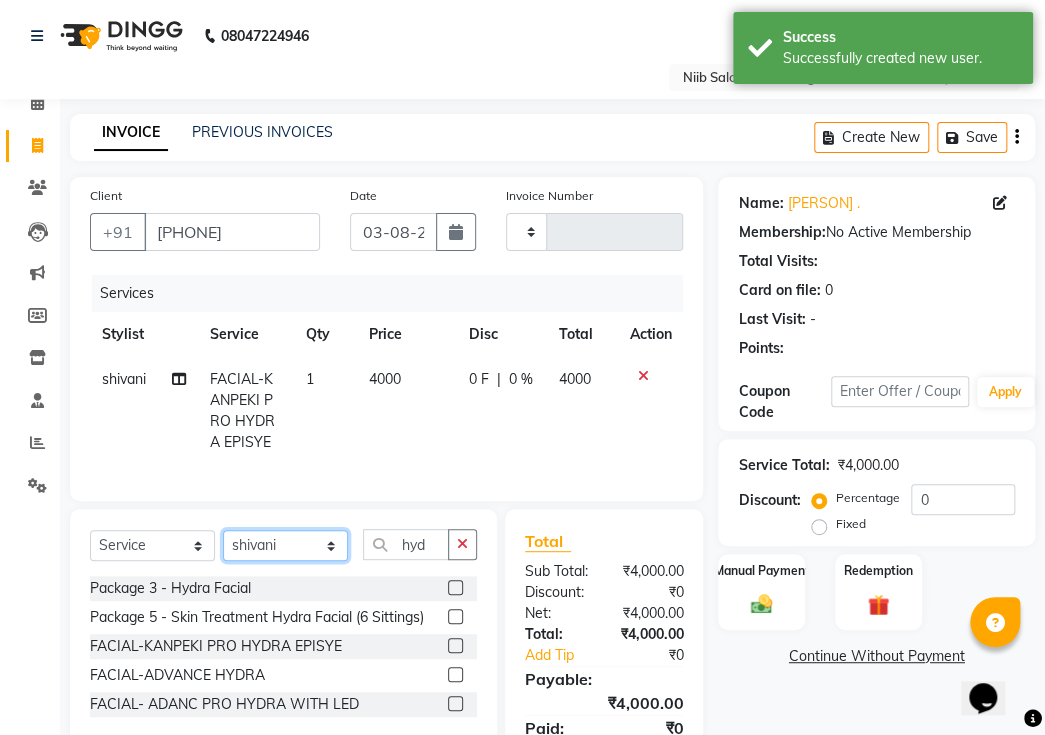 click on "Select Stylist binder [NAME] [NAME] [NAME] [NAME] [NAME] [NAME] [NAME] [NAME] [NAME]" 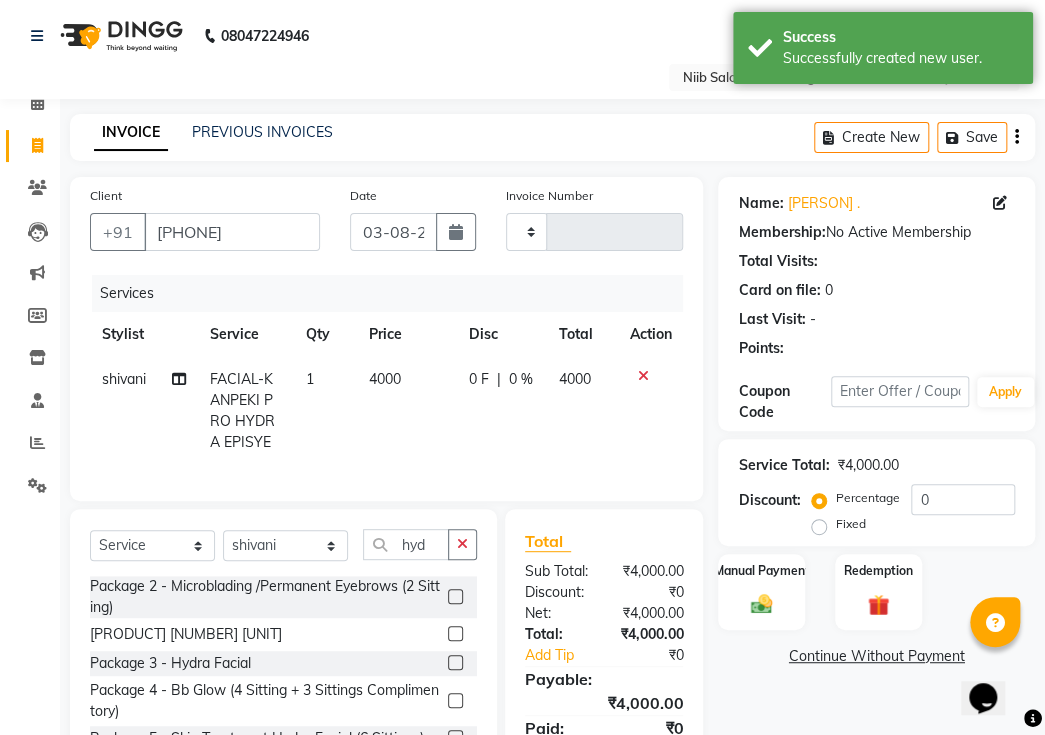 click on "Select Service Product Membership Package Voucher Prepaid Gift Card Select Stylist binder [NAME] [NAME] [NAME] [NAME] [NAME] [NAME] [NAME] [NAME] [NAME] [NAME] Package 2 - Microblading /Permanent Eyebrows (2 Sitting) microblading 1 sitting Package 3 - Hydra Facial Package 4 - Bb Glow (4 Sitting + 3 Sittings Complimentory) Package 5 - Skin Treatment Hydra Facial (6 Sittings) Package 8 - Blemishes Skin Treatment (6 Sittings) Package 6 - Full Face Laser Hair Reduction (6 Sitting) Package 7 - Get 2 Manicure + 1 Pedicure upper lips laser 8 sittings THREAD WORK-EYE BROW THREAD WORK-UPPER LIPS THREAD WORK-CHIN THREAD WORK-NECK THREAD WORK-FOREHEAD THREAD WORK-FULL FACE FACE BLEACH-FRUIT BLEACH FACE BLEACH-OXY BLEACH FACE BLEACH- D-TAN FACE BLEACH FACE BLEACH-ANTI TAN BLEACH FACE BLEACH-CHEELYS OXY DERMA FACE BLEACH FACE BLEACH-FACE BLEACH O3+ FACE BLEACH-FULL ARMS BLEACH FACE BLEACH-FULL LEGS BLEACH FACE BLEACH-HALF ARMS BLEACH FACE BLEACH-HALF LEGS BLEACH STYLING-." 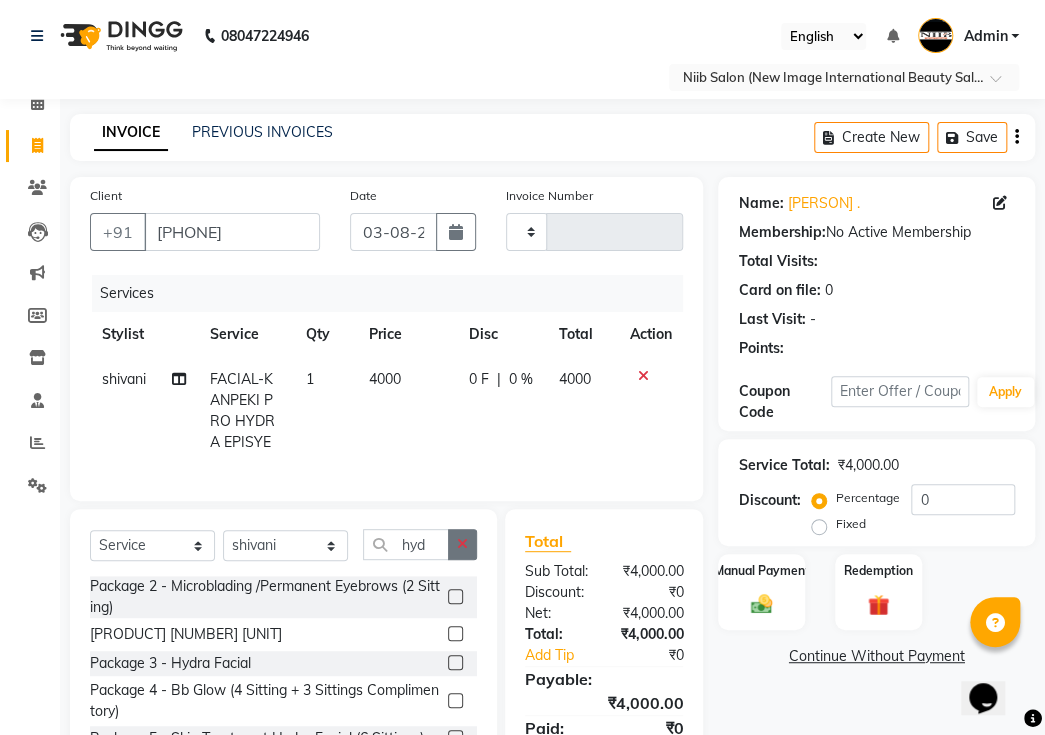 click 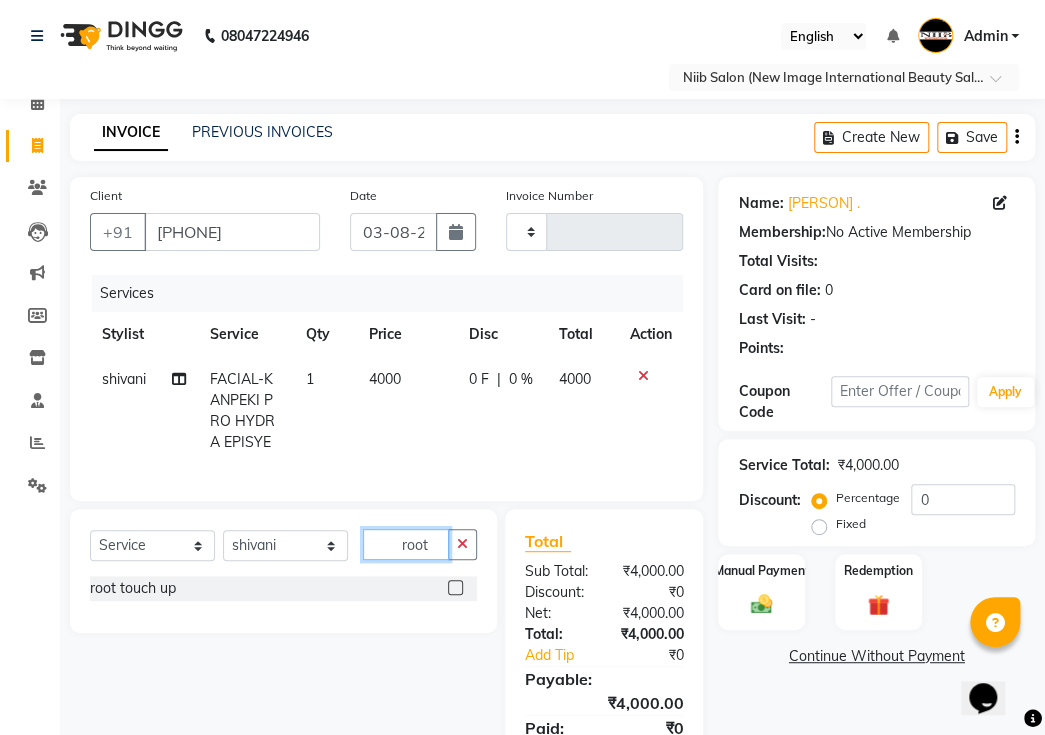 type on "root" 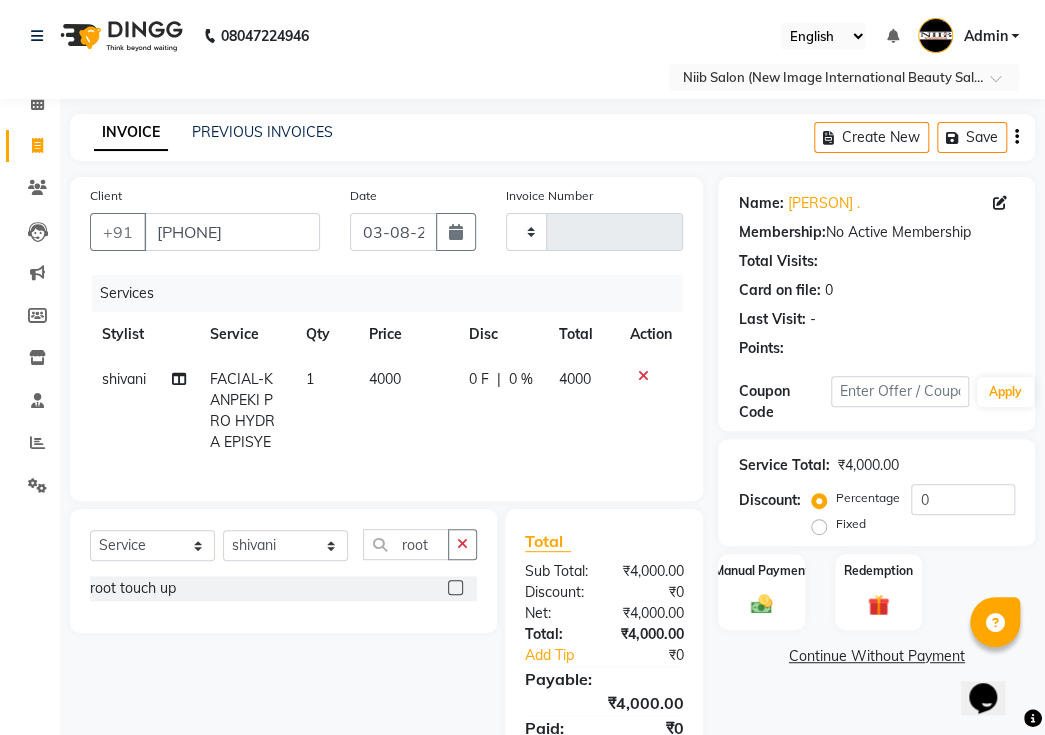 click 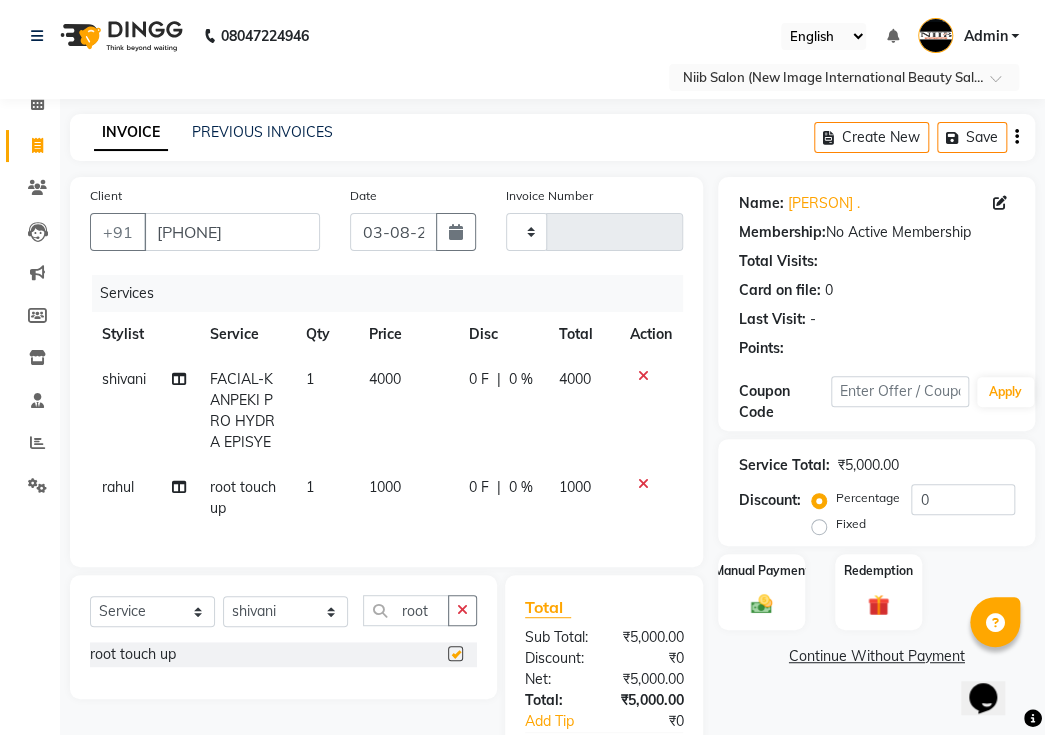 checkbox on "false" 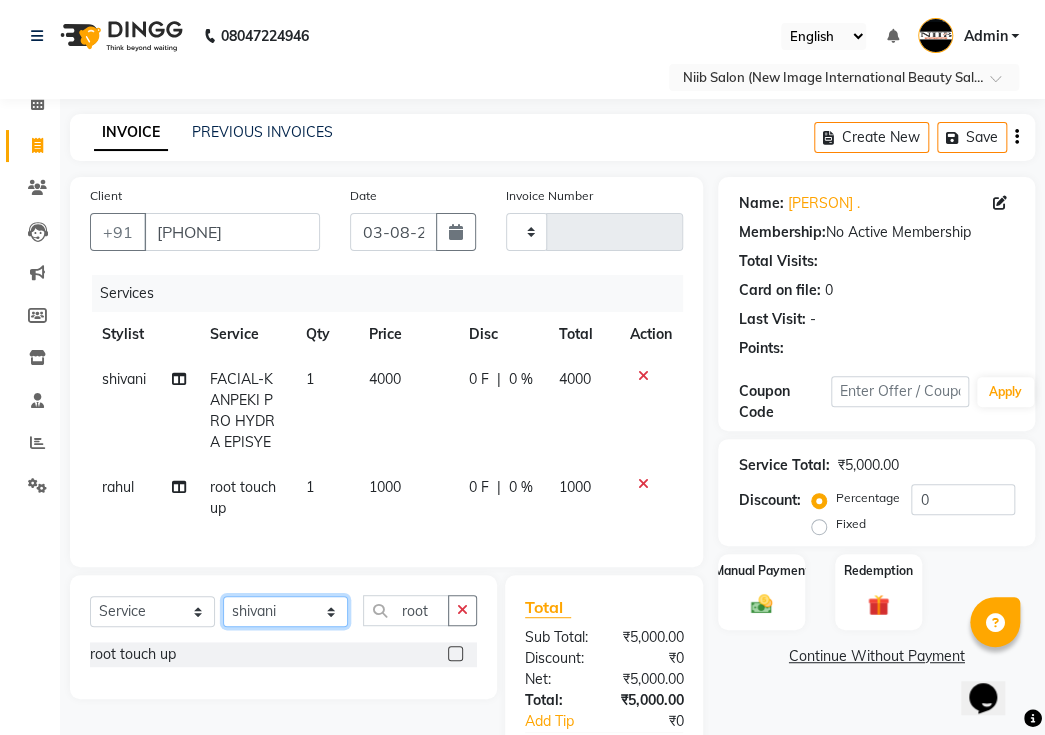 click on "Select Stylist binder [NAME] [NAME] [NAME] [NAME] [NAME] [NAME] [NAME] [NAME] [NAME]" 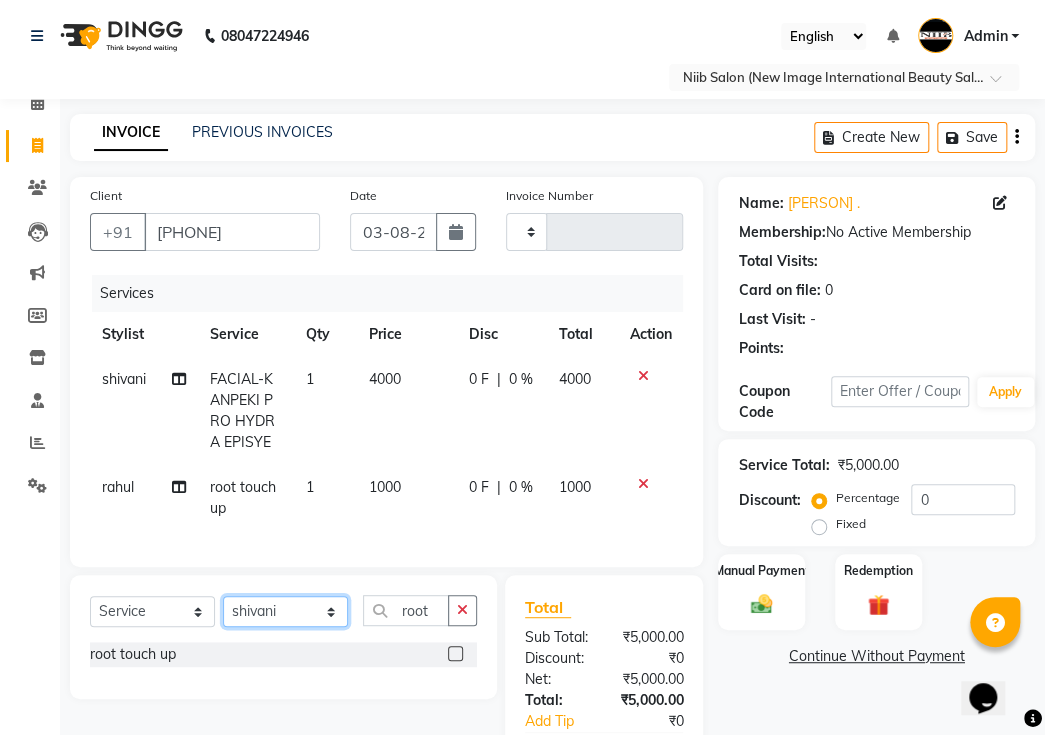 select on "[NUMBER]" 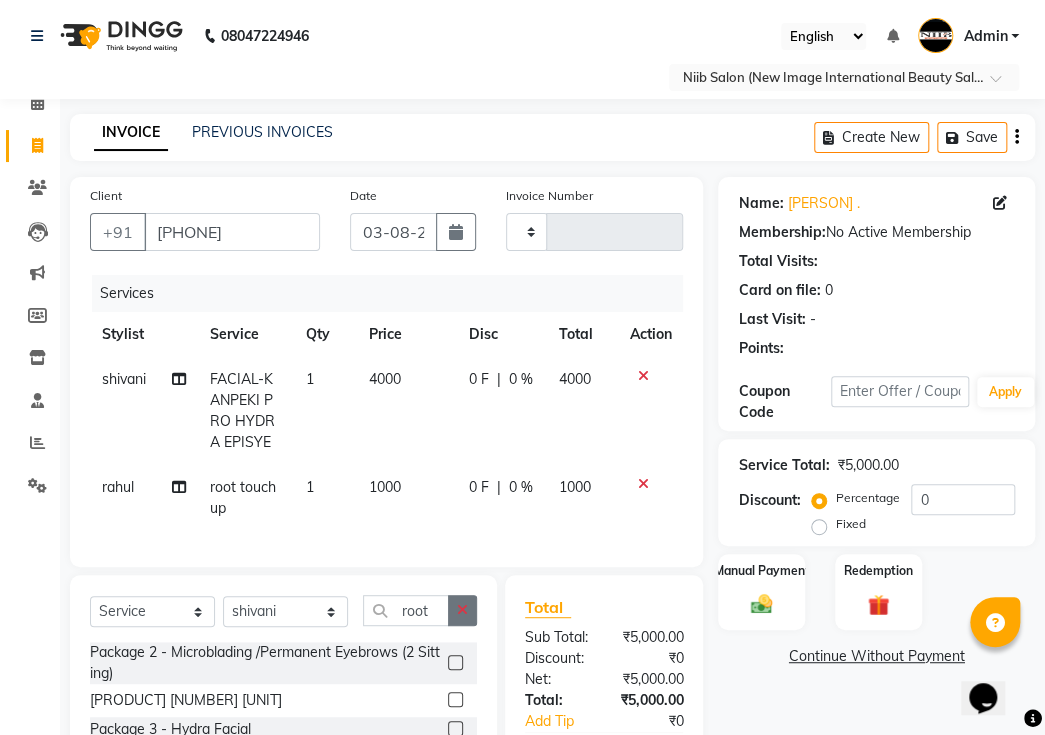 click 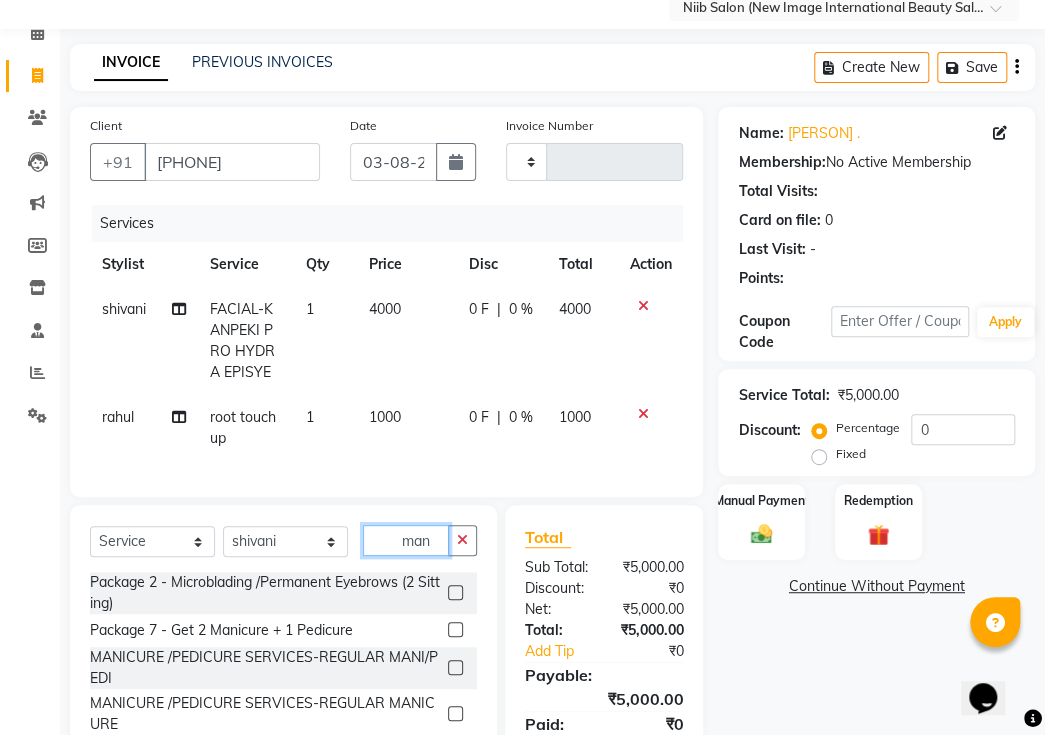scroll, scrollTop: 175, scrollLeft: 0, axis: vertical 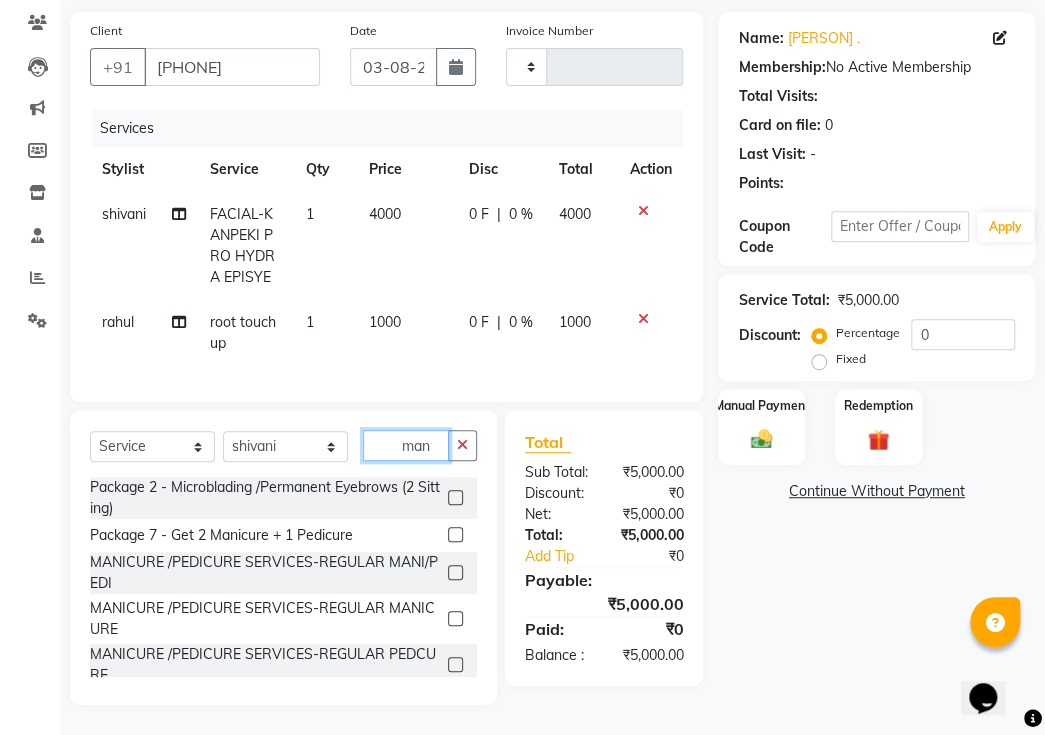 type on "man" 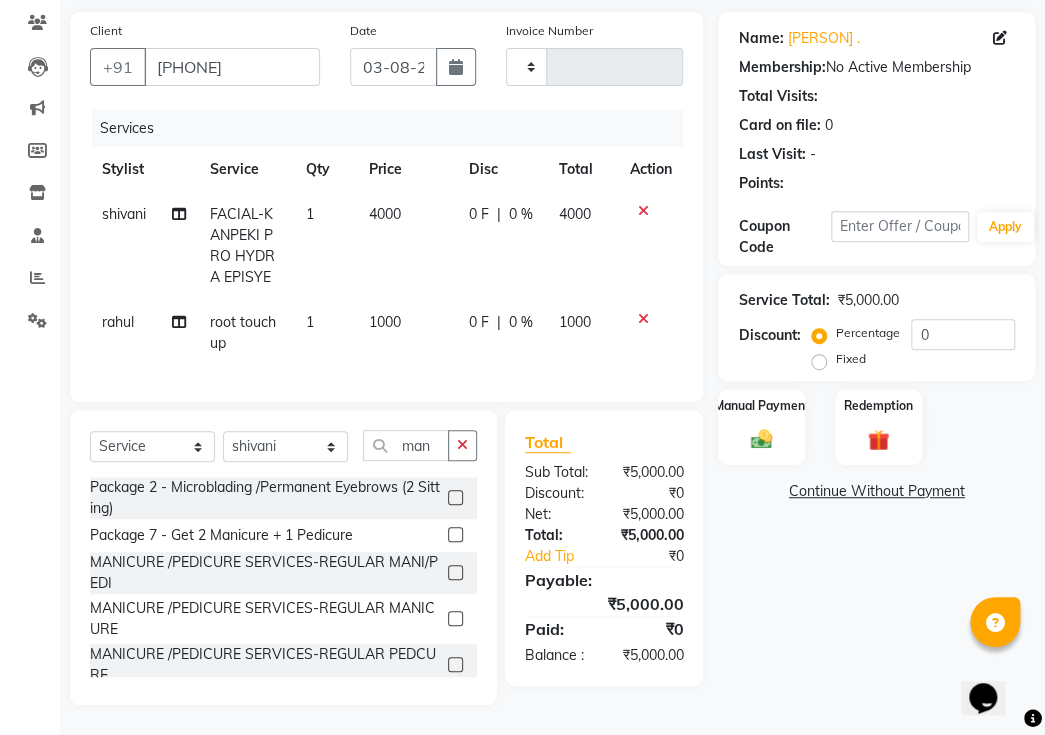 click 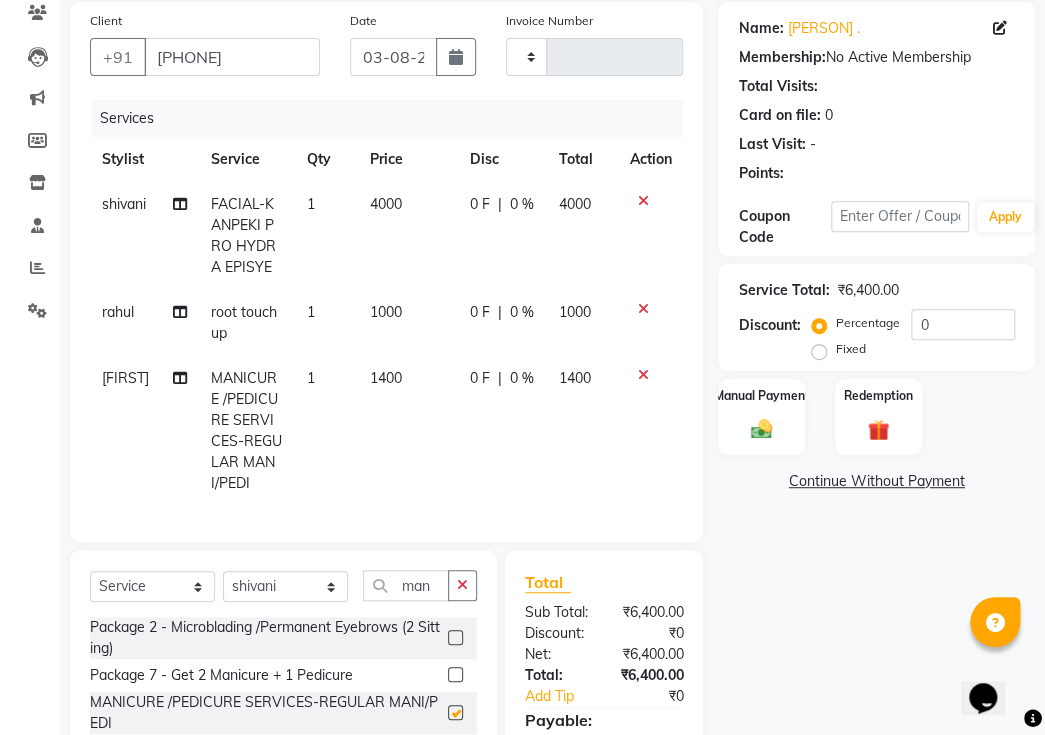 checkbox on "false" 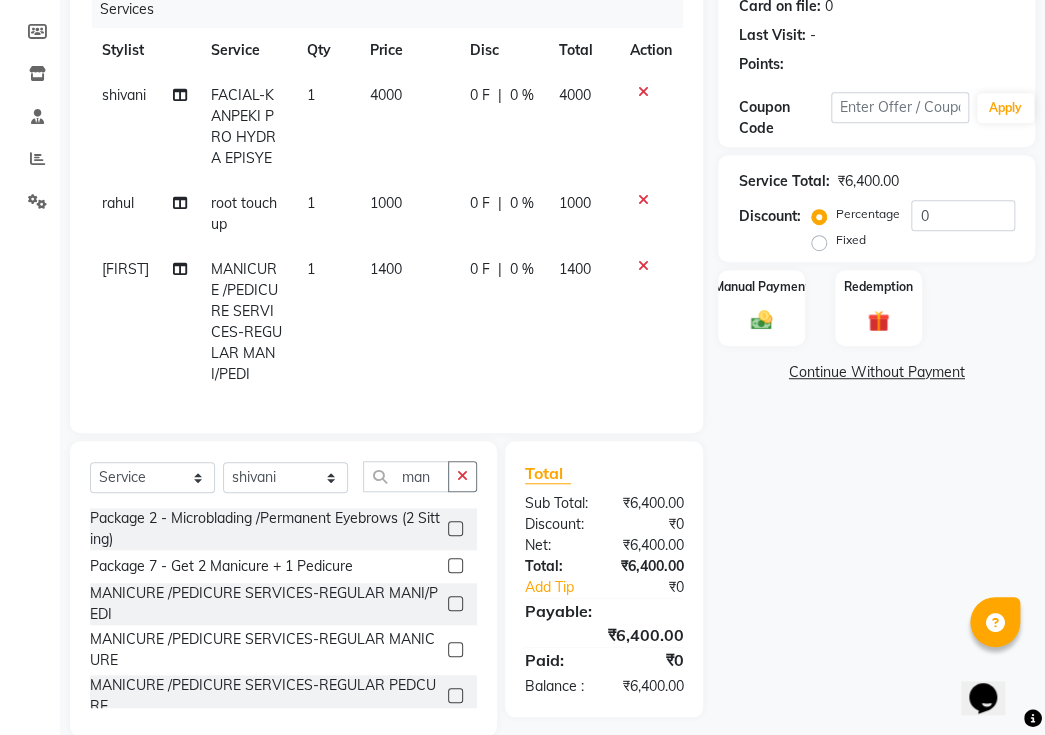 scroll, scrollTop: 324, scrollLeft: 0, axis: vertical 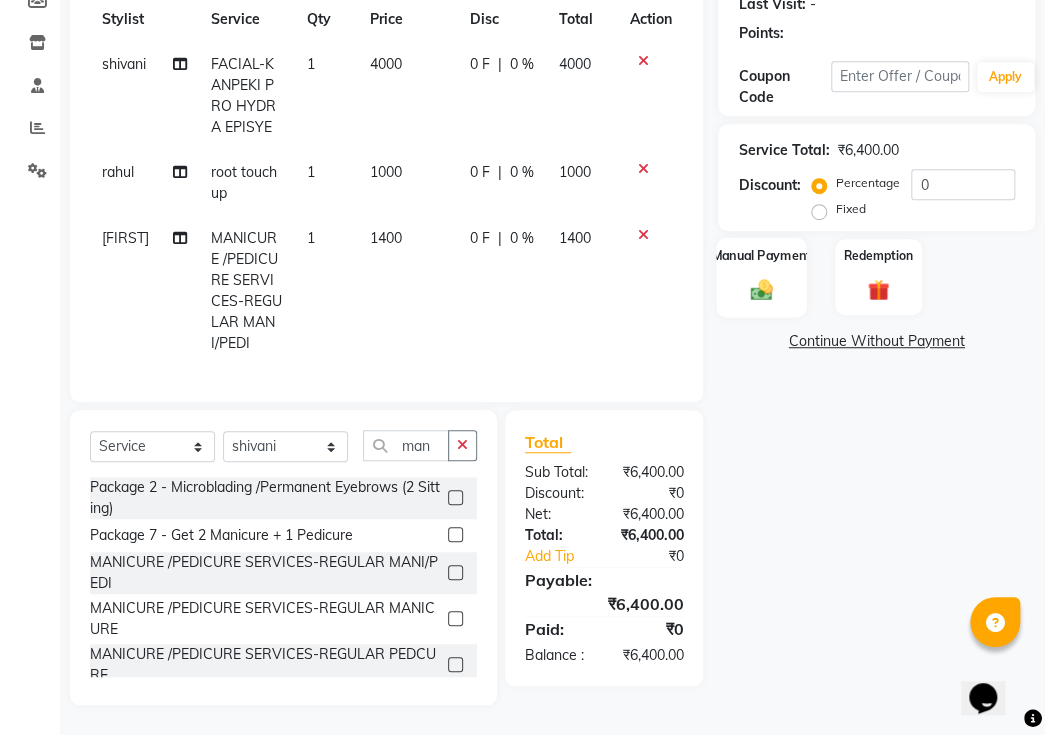 click 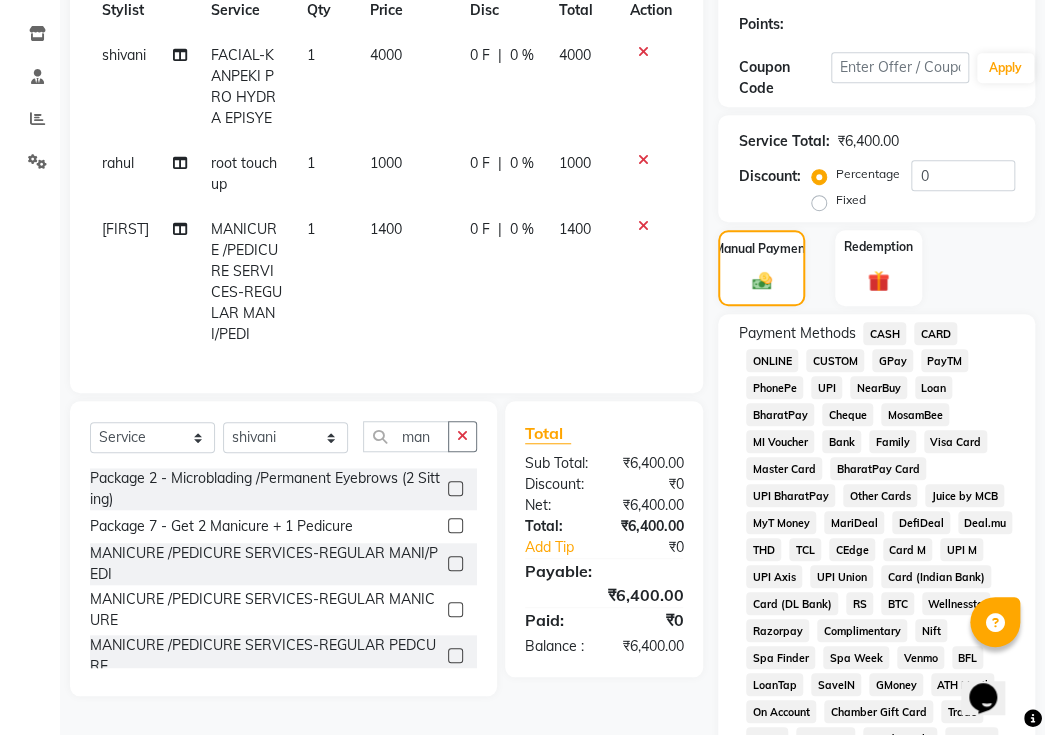 click on "Fixed" 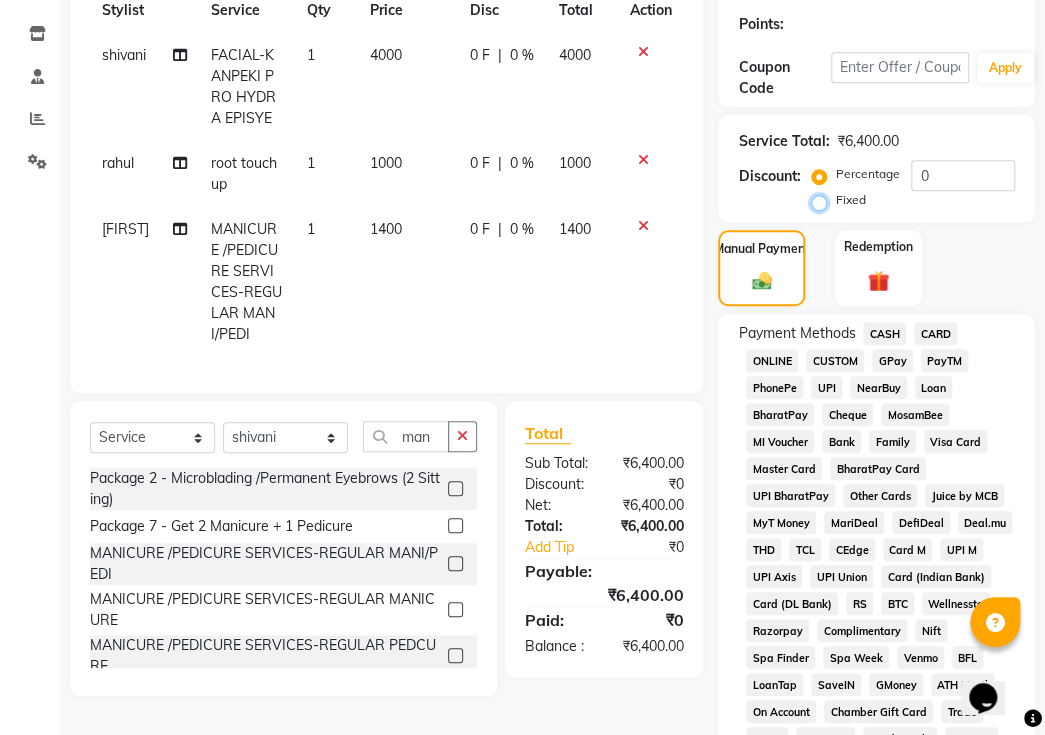 click on "Fixed" at bounding box center (823, 200) 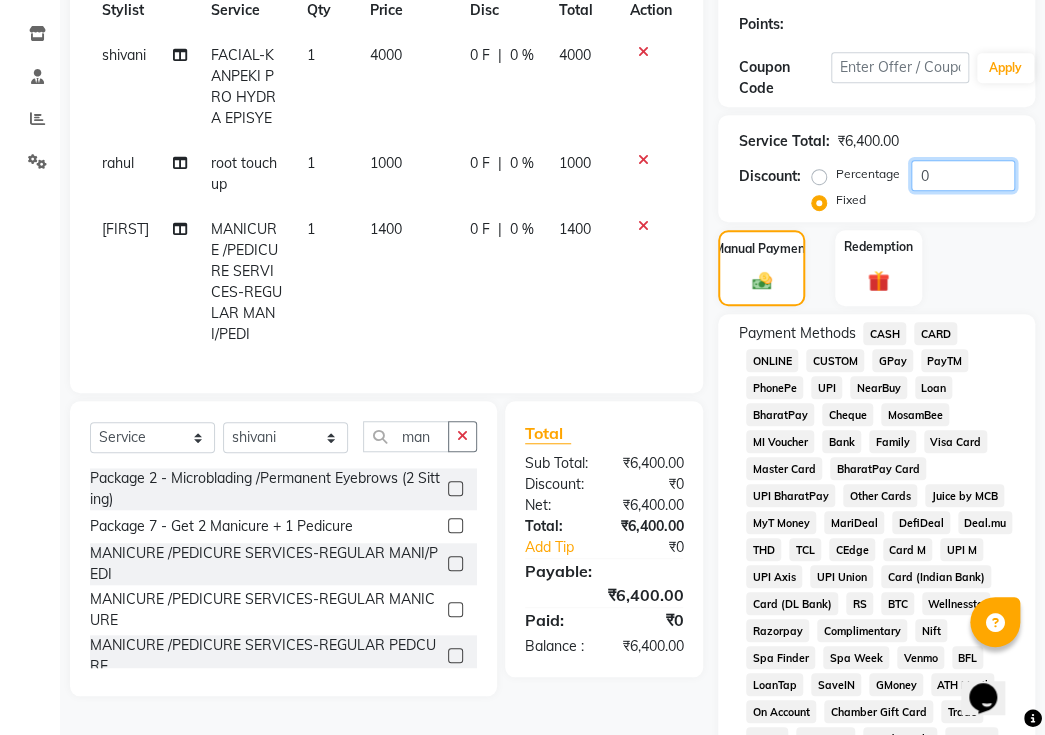 click on "0" 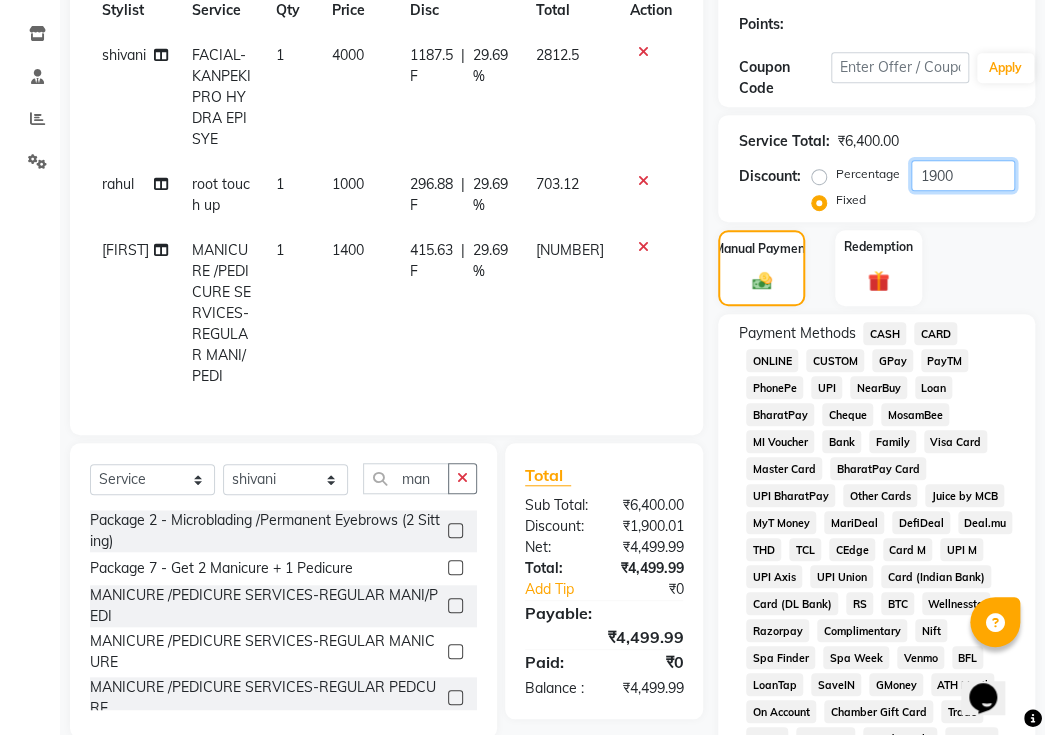 type on "1900" 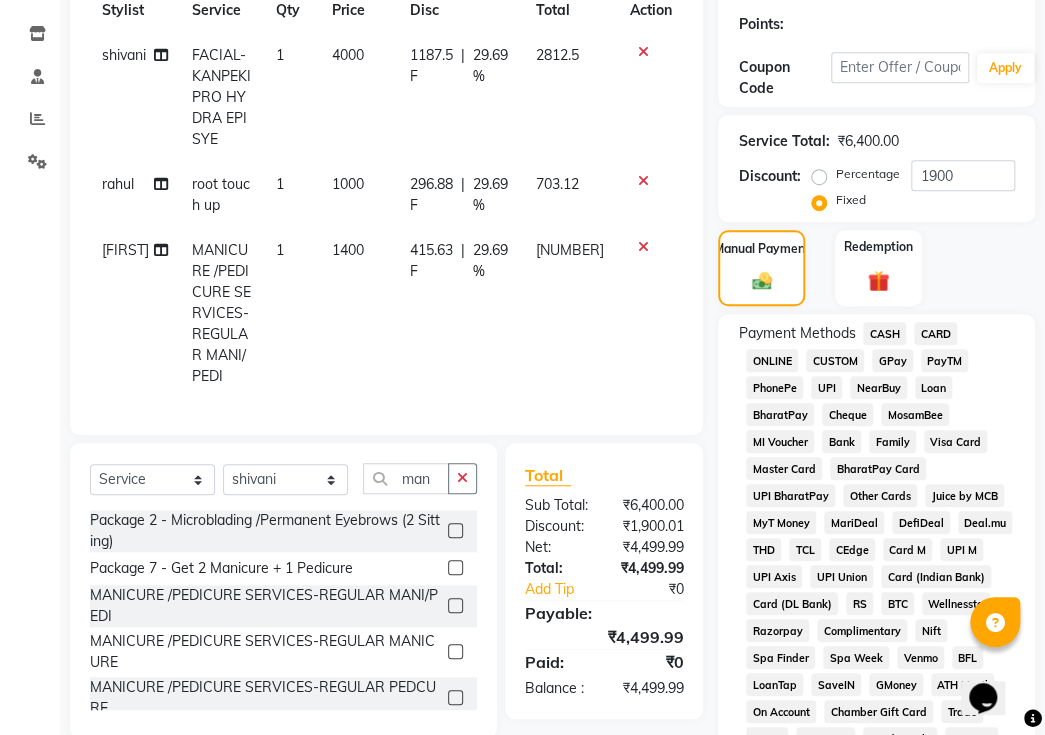click on "CASH" 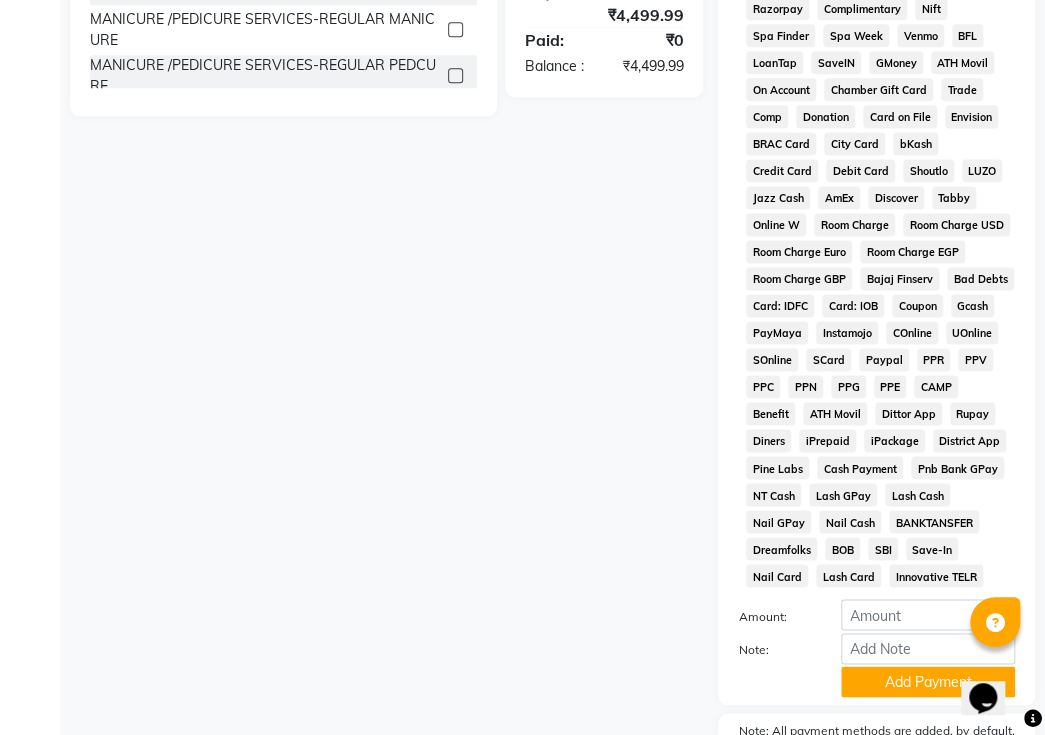 scroll, scrollTop: 1060, scrollLeft: 0, axis: vertical 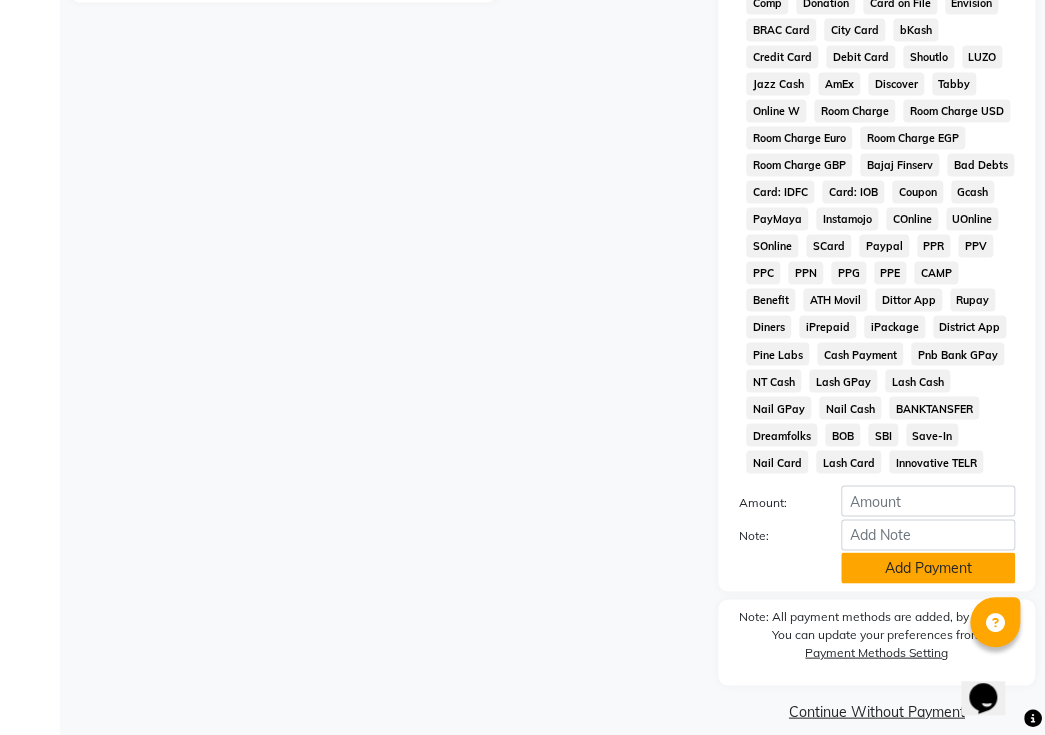 click on "Add Payment" 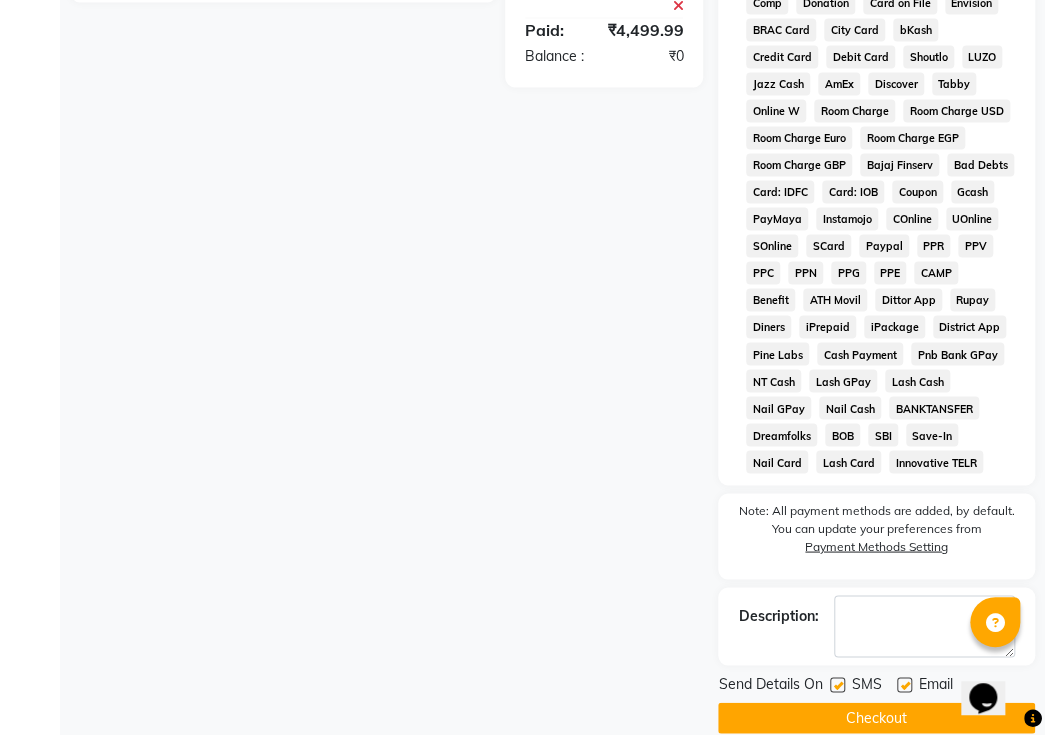 click 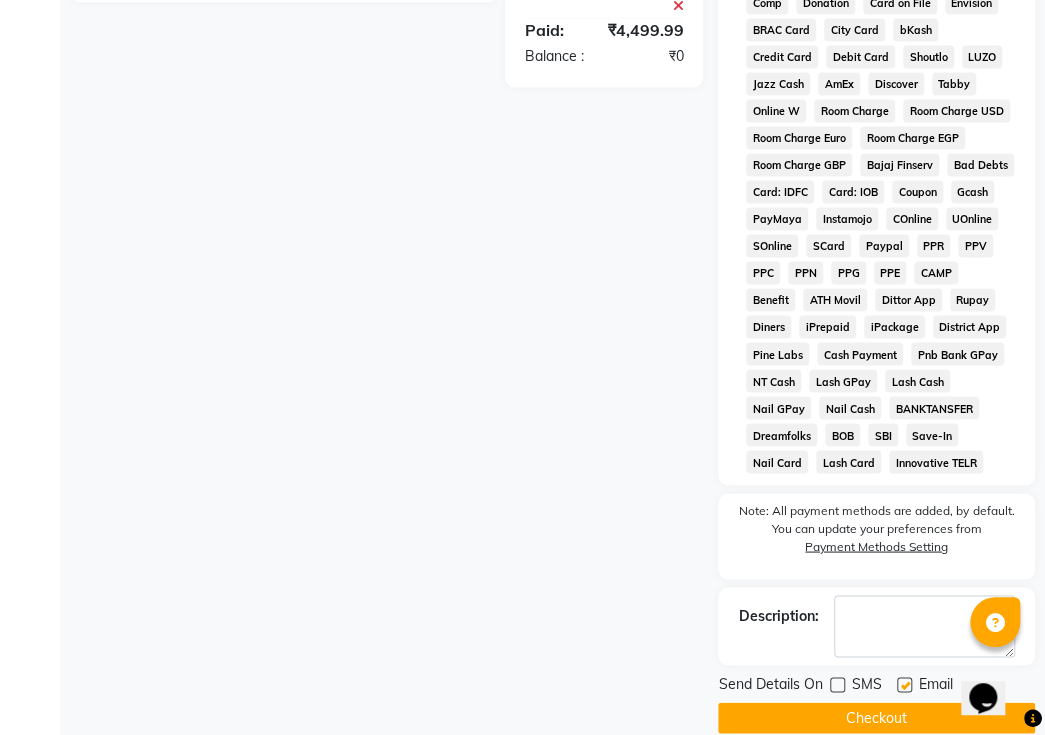click 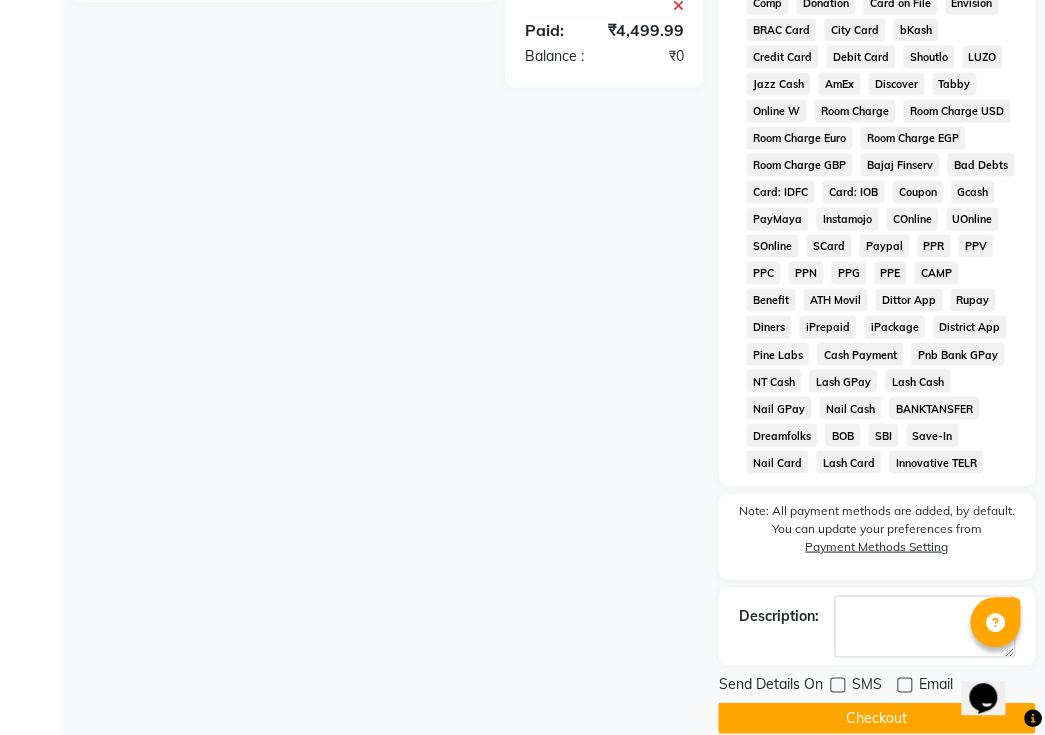 click on "Checkout" 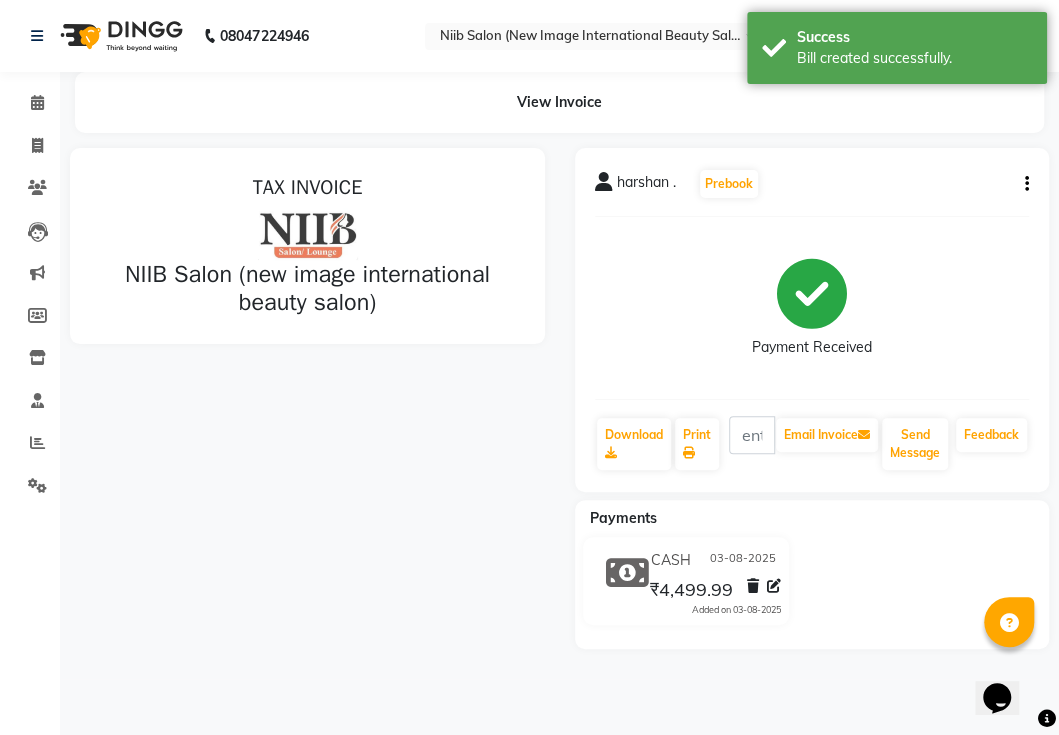 scroll, scrollTop: 0, scrollLeft: 0, axis: both 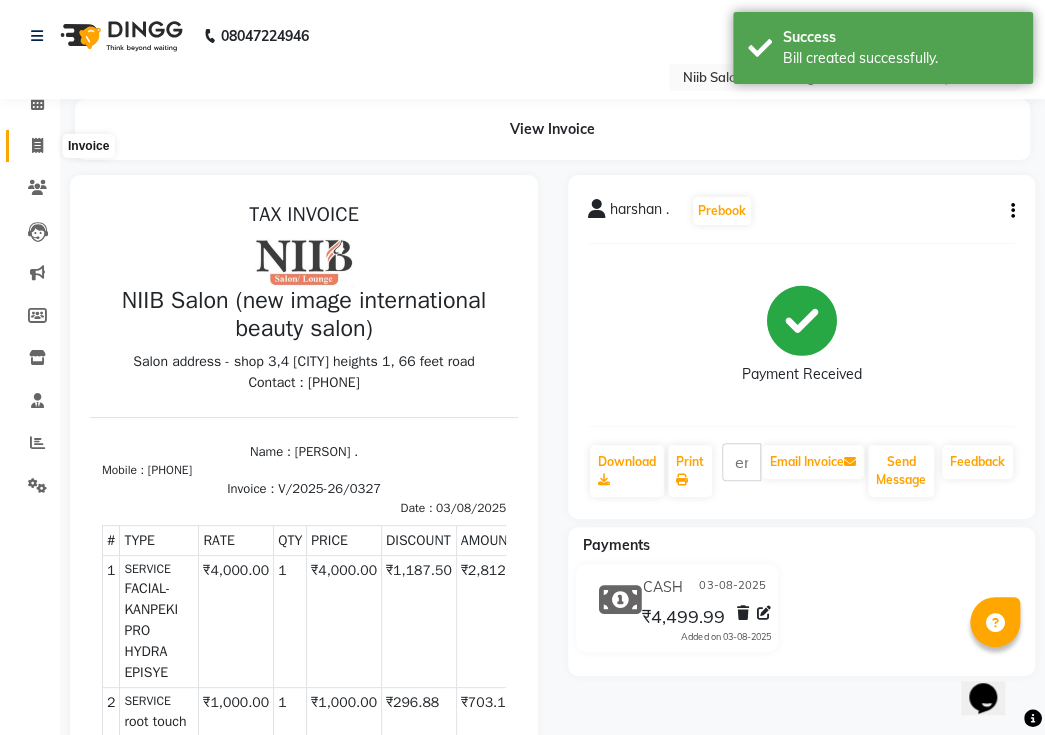 click 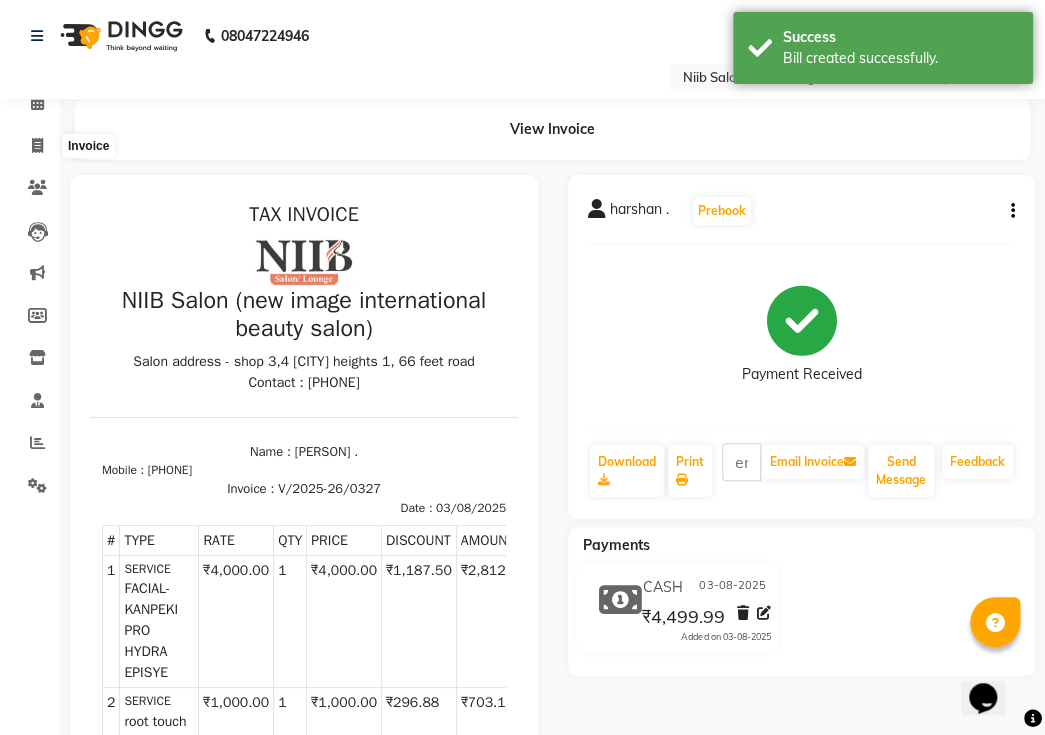 select on "service" 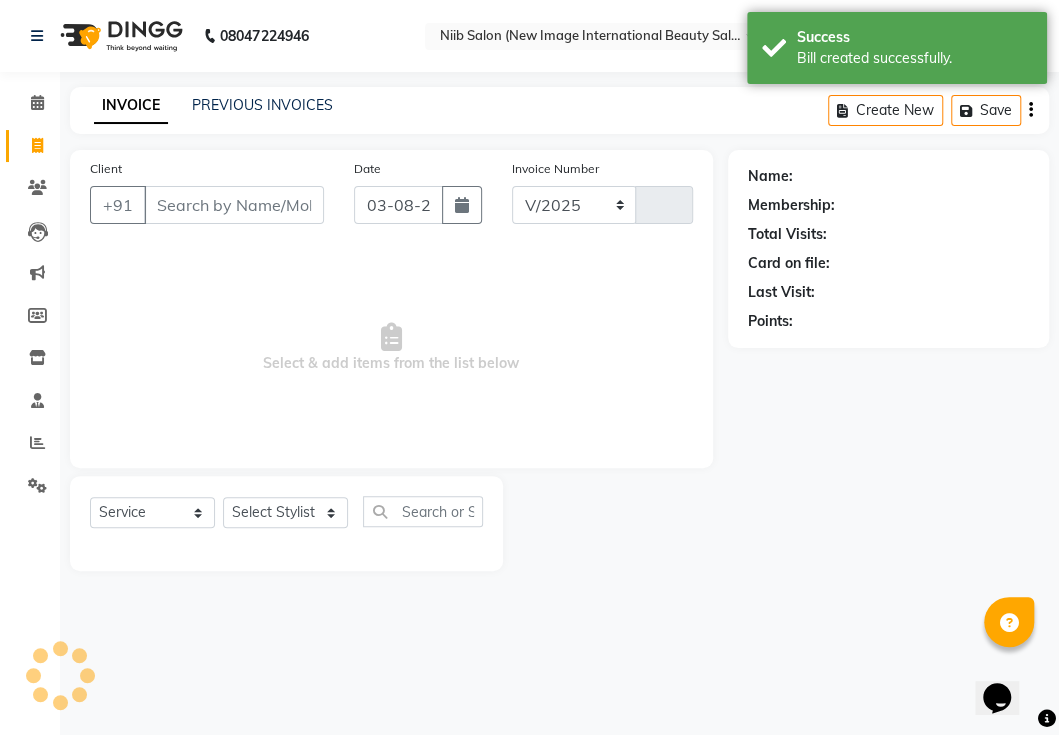 select on "[NUMBER]" 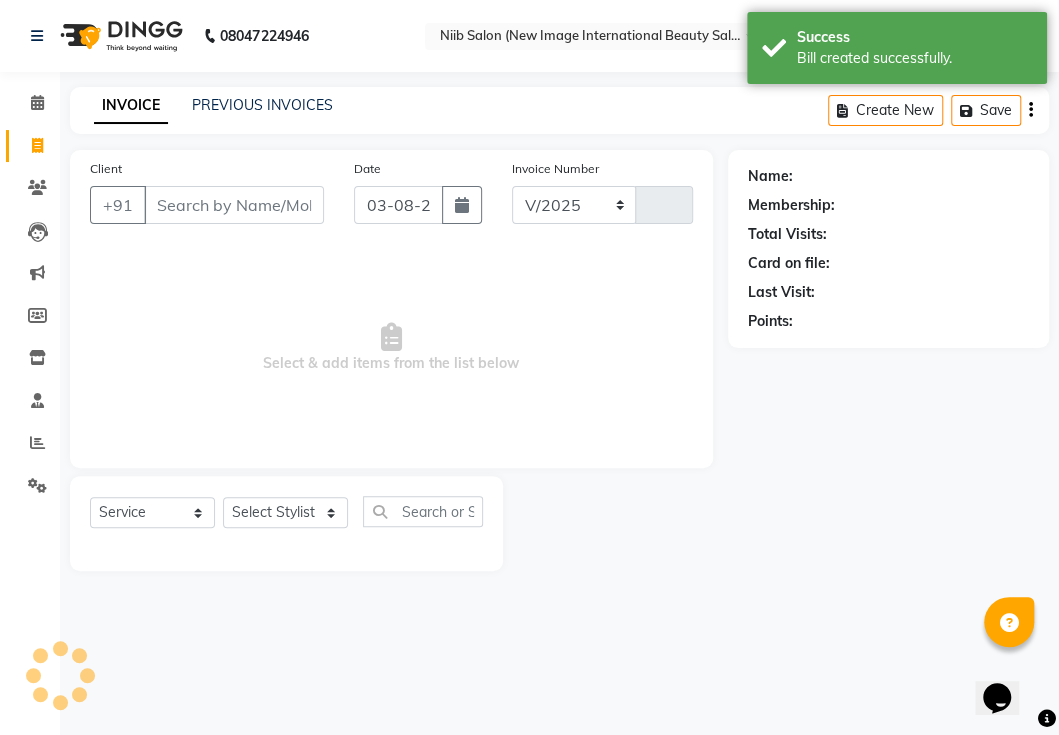 type on "0328" 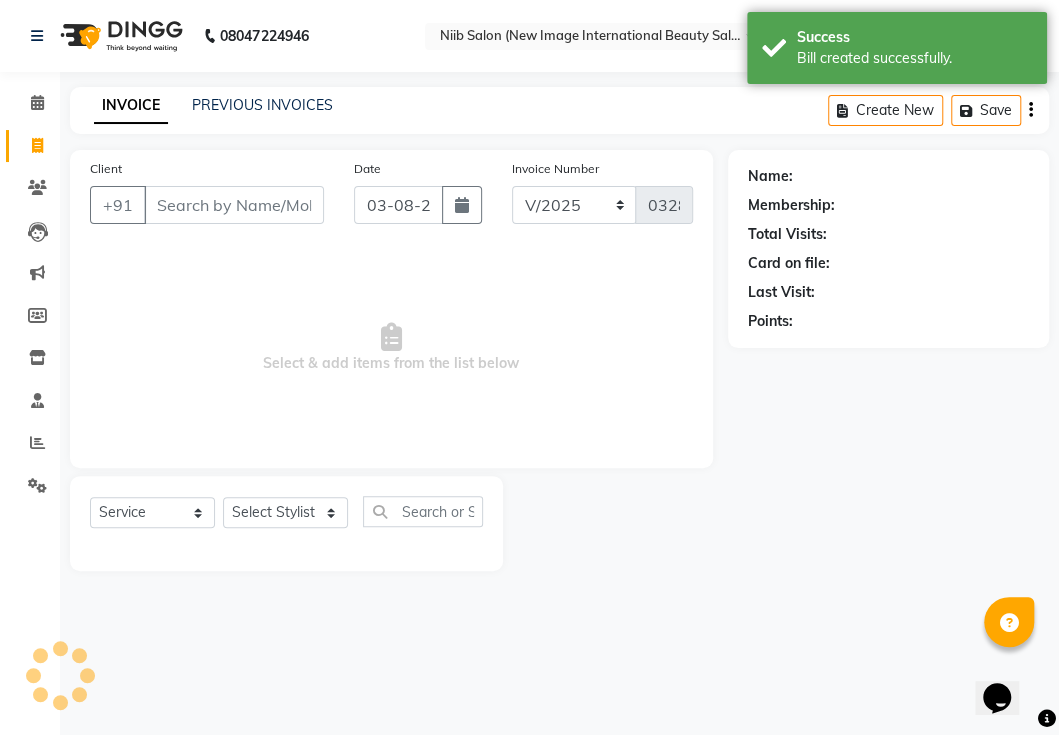 select on "P" 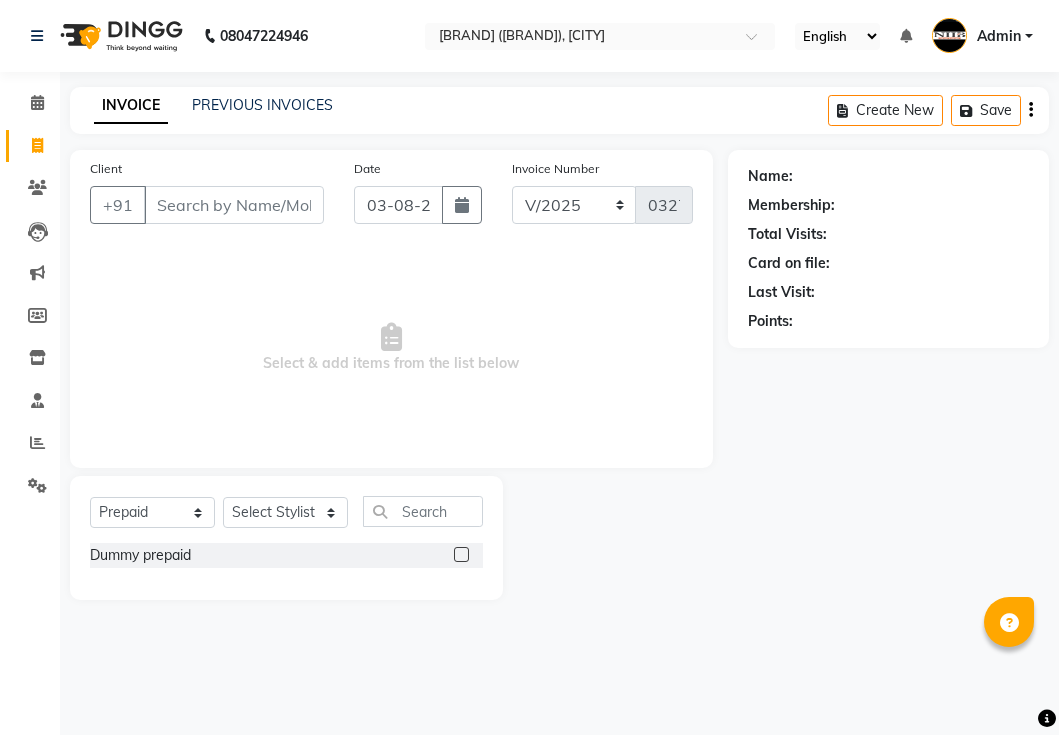 select on "[POSTAL_CODE]" 